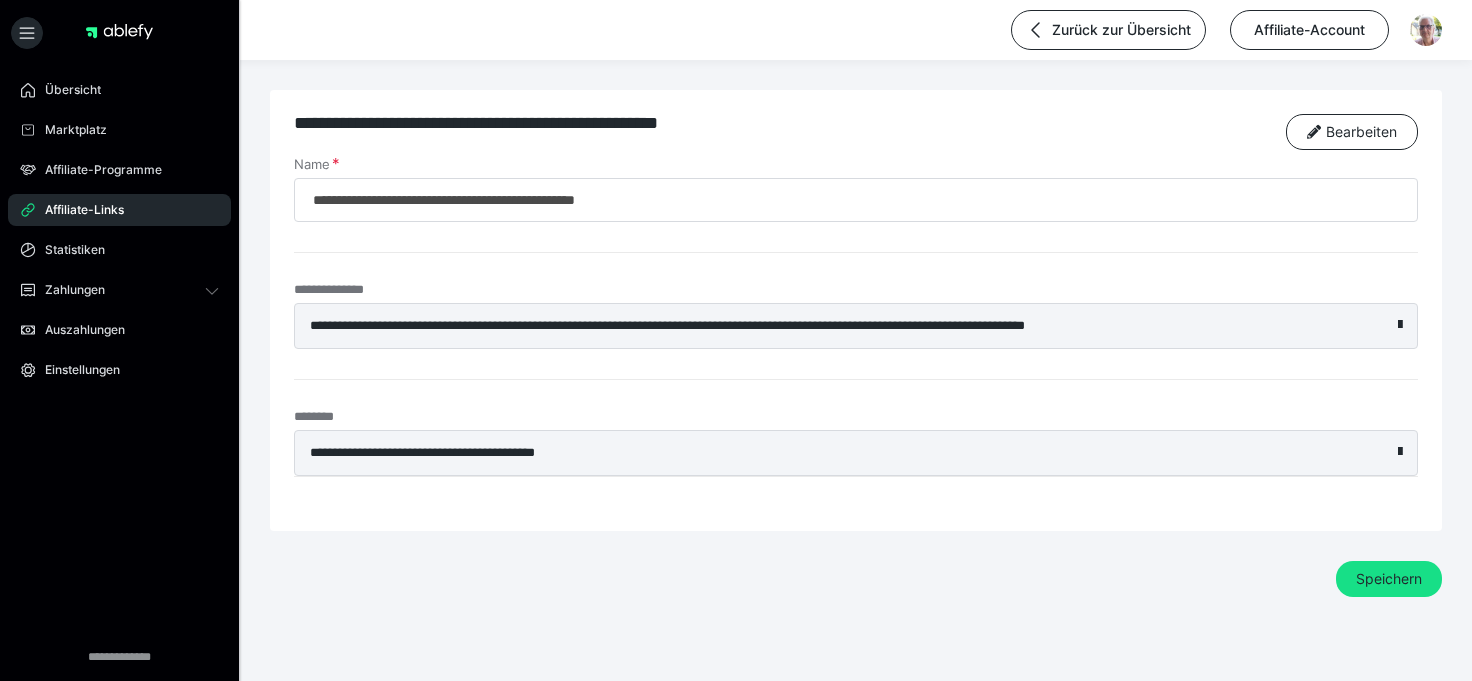 scroll, scrollTop: 0, scrollLeft: 0, axis: both 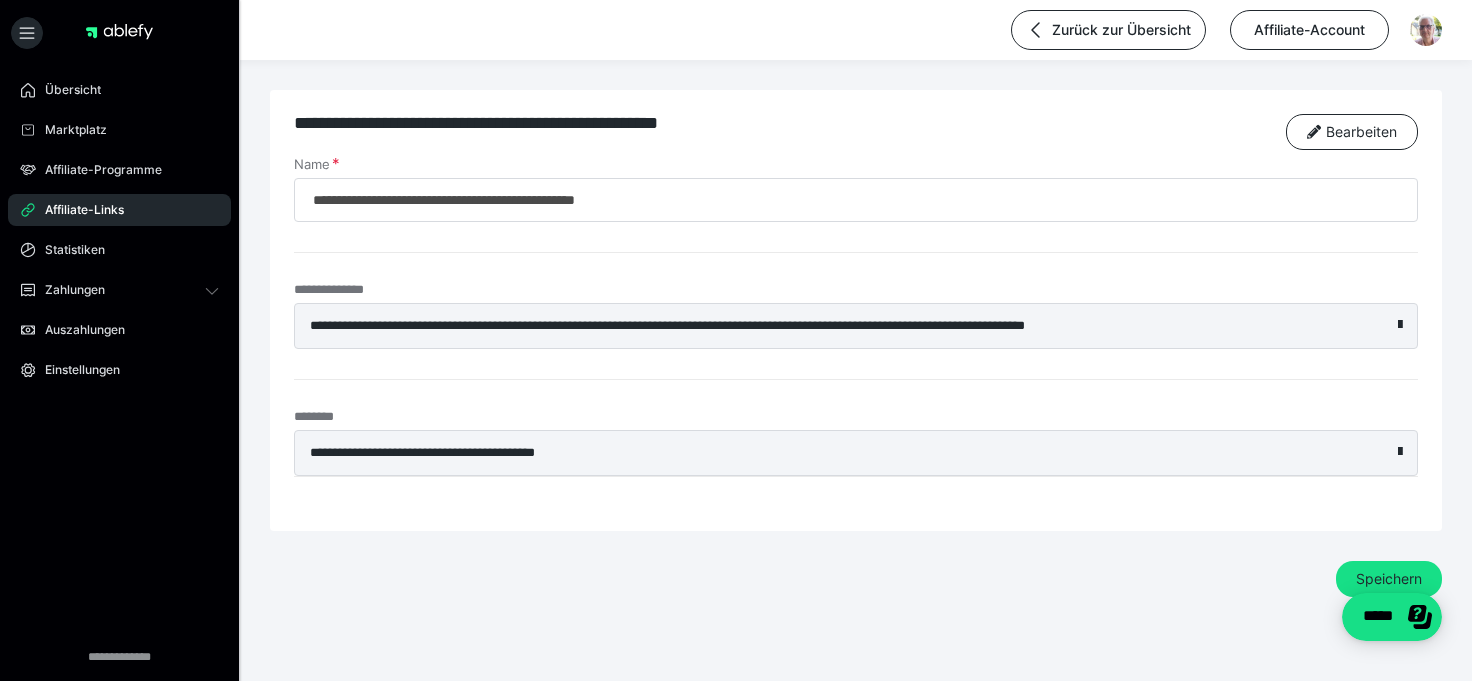 click on "Affiliate-Links" at bounding box center (77, 210) 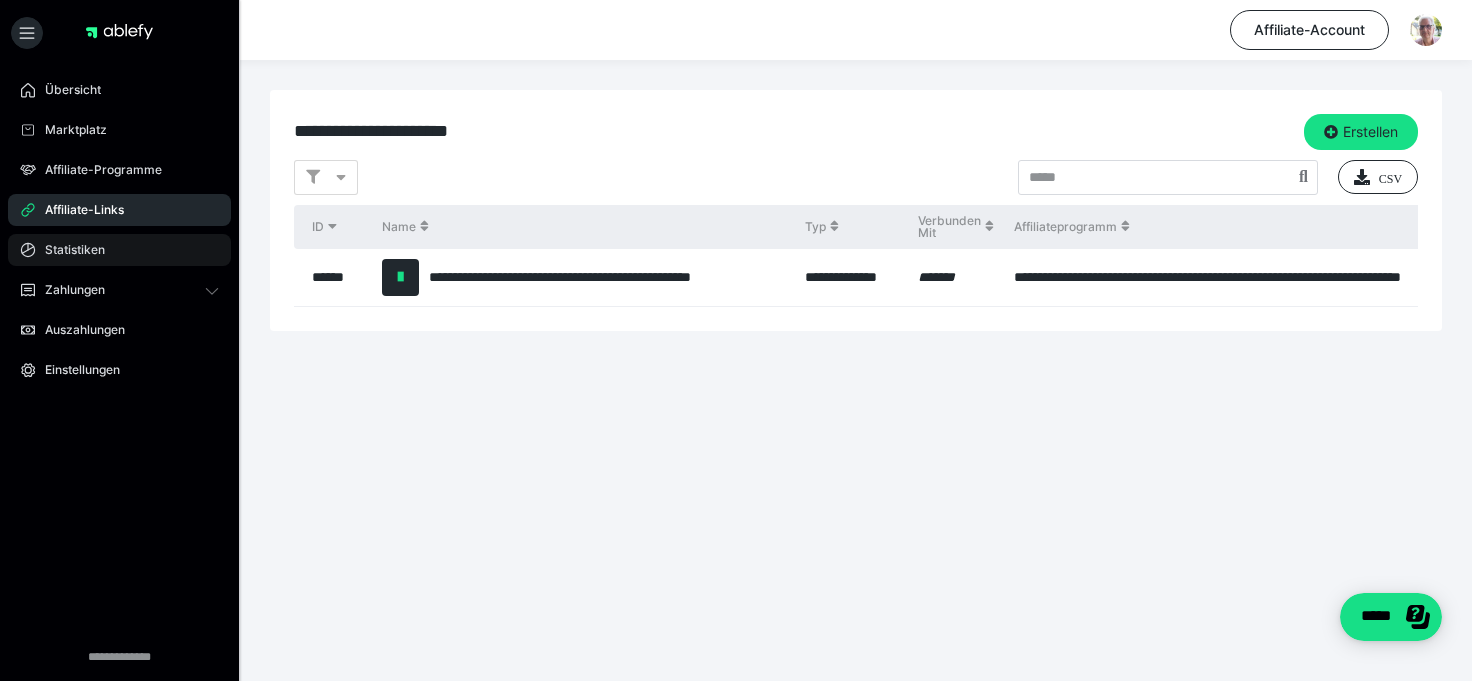 click on "Statistiken" at bounding box center [68, 250] 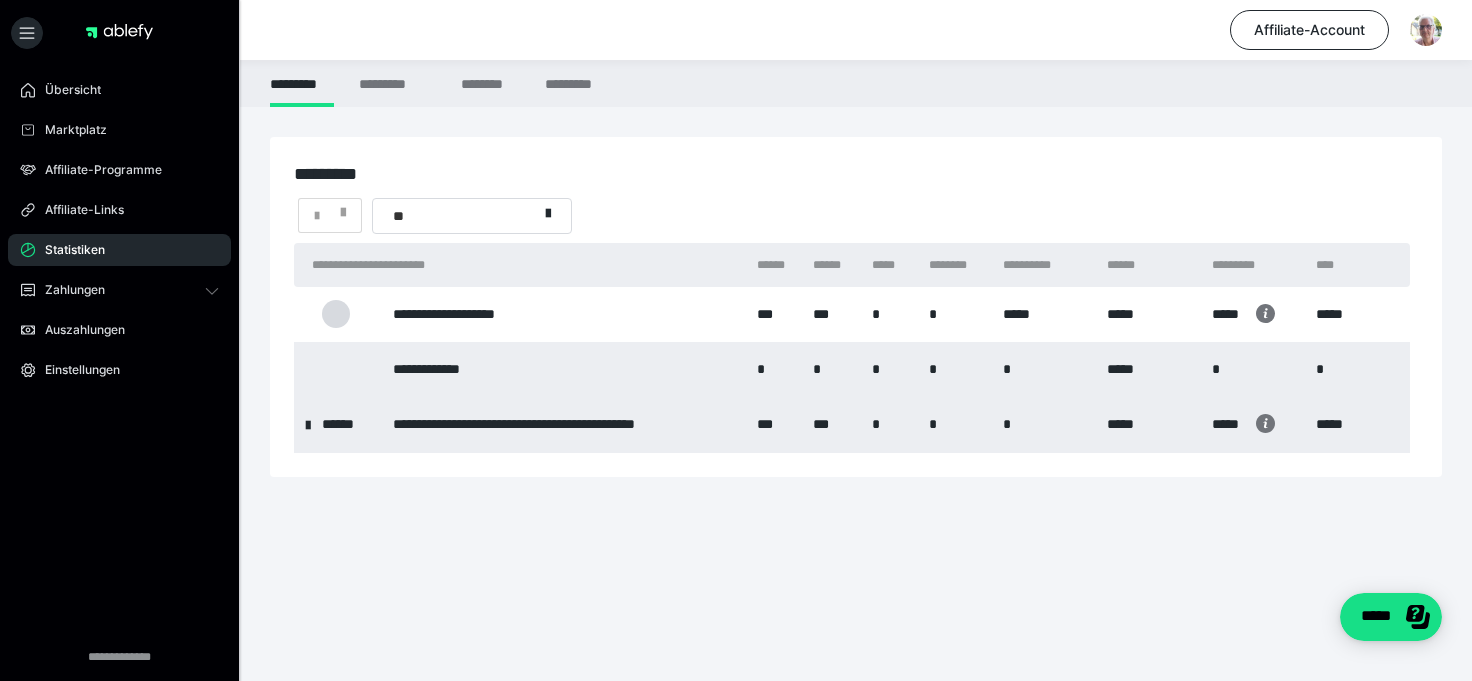 click at bounding box center [308, 424] 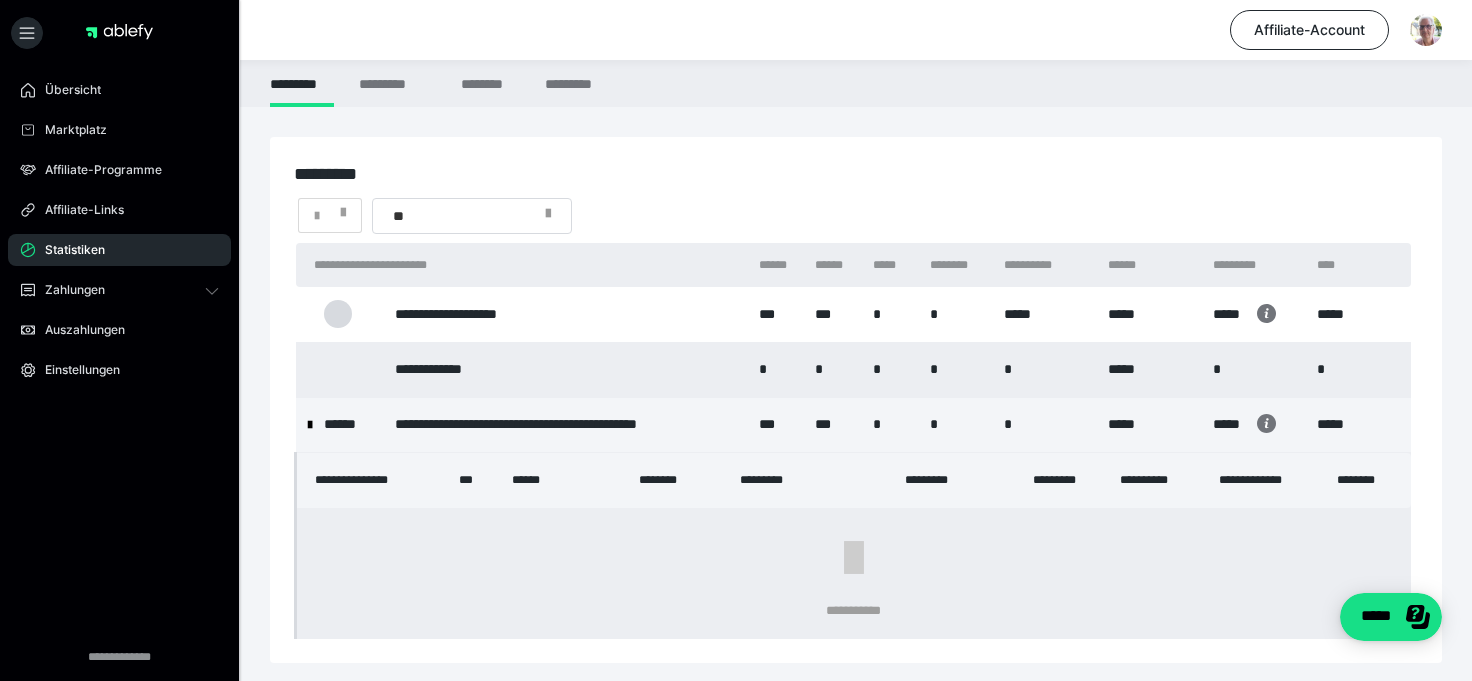 click at bounding box center (554, 216) 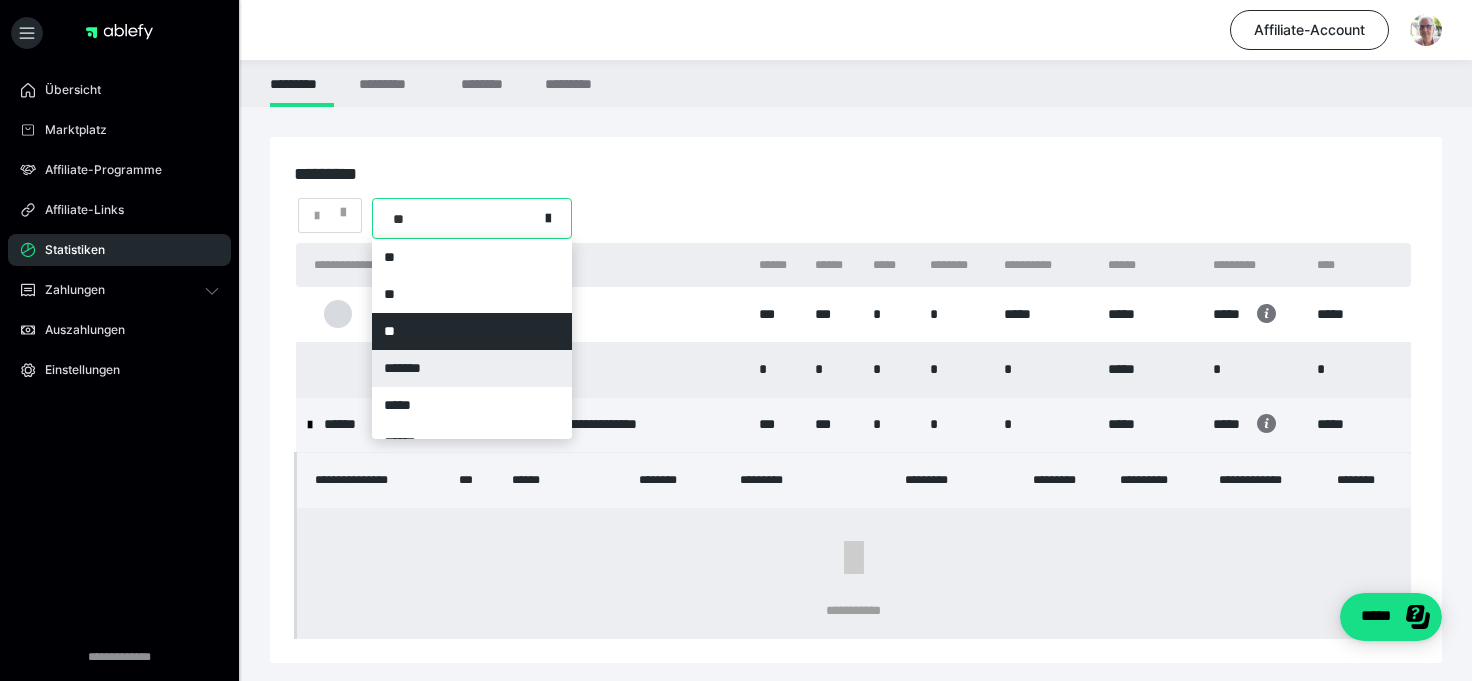 click on "*******" at bounding box center [472, 368] 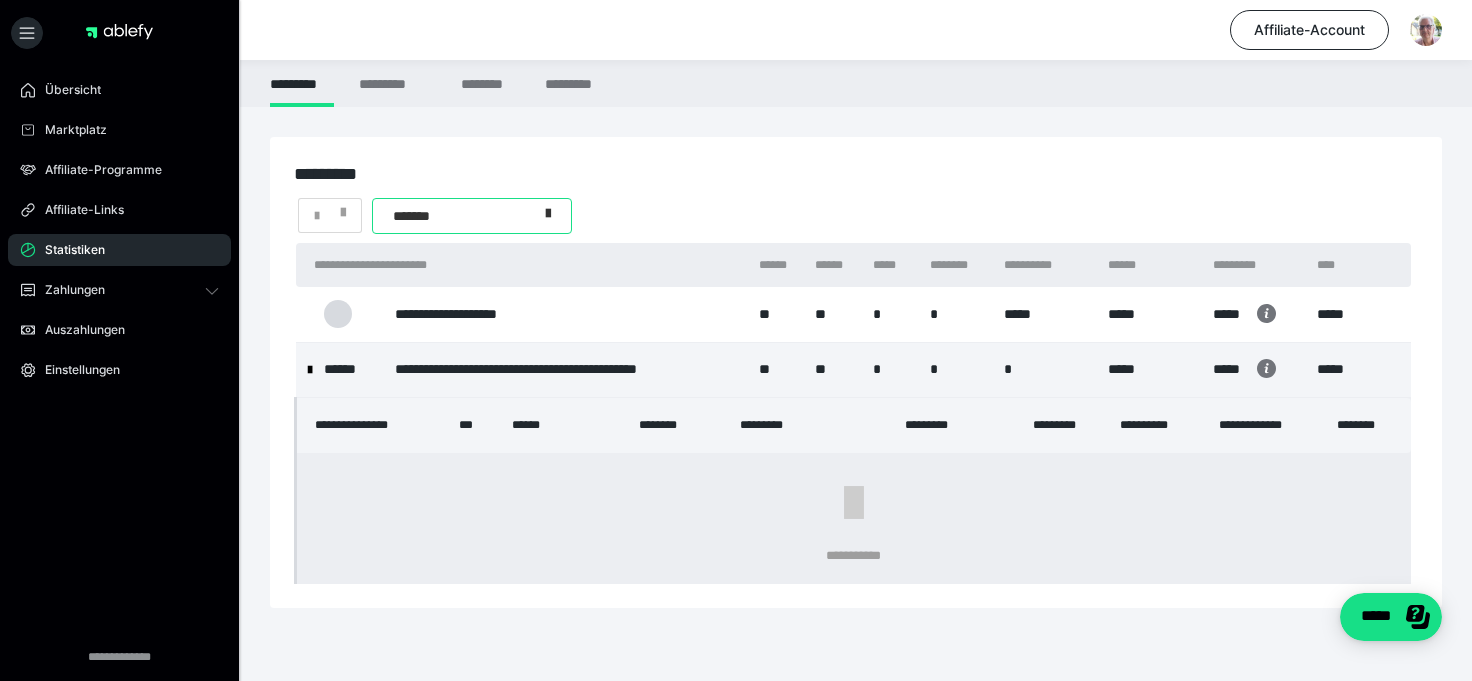 click at bounding box center [554, 216] 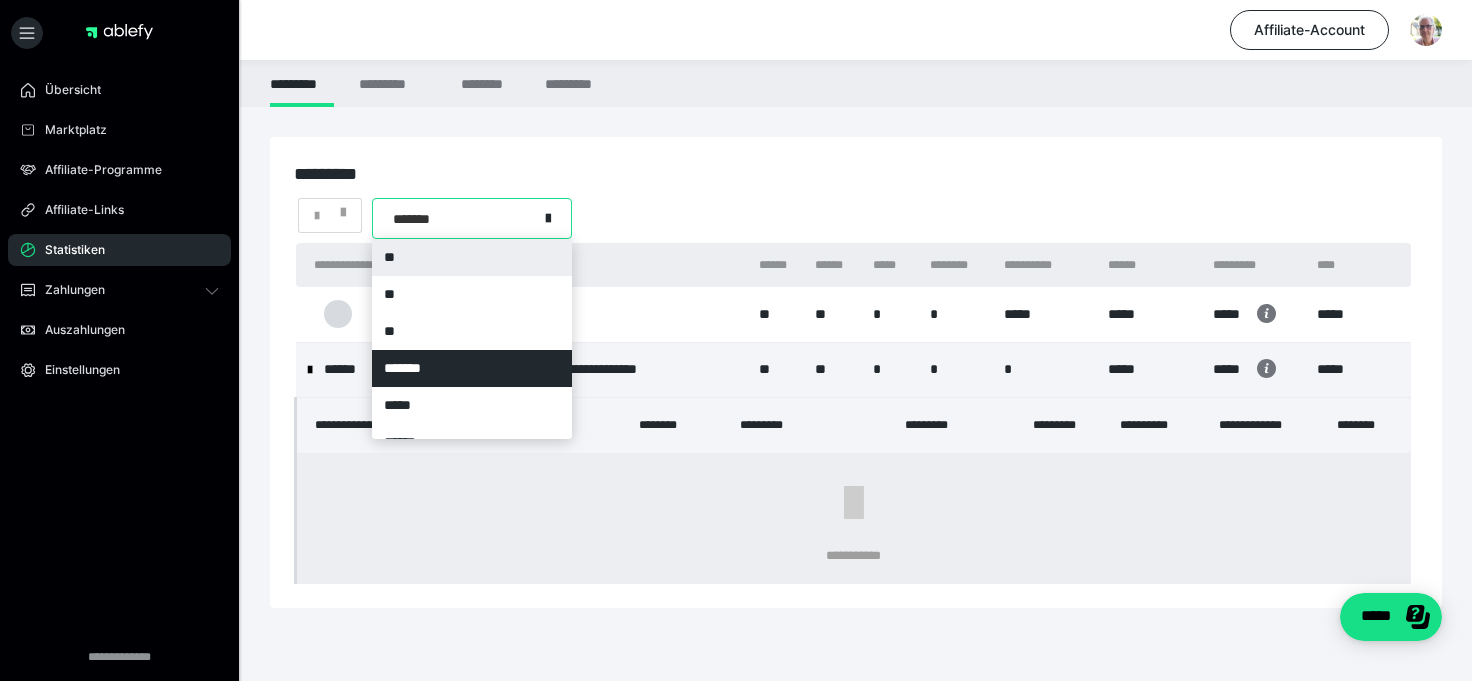 click on "**" at bounding box center (472, 257) 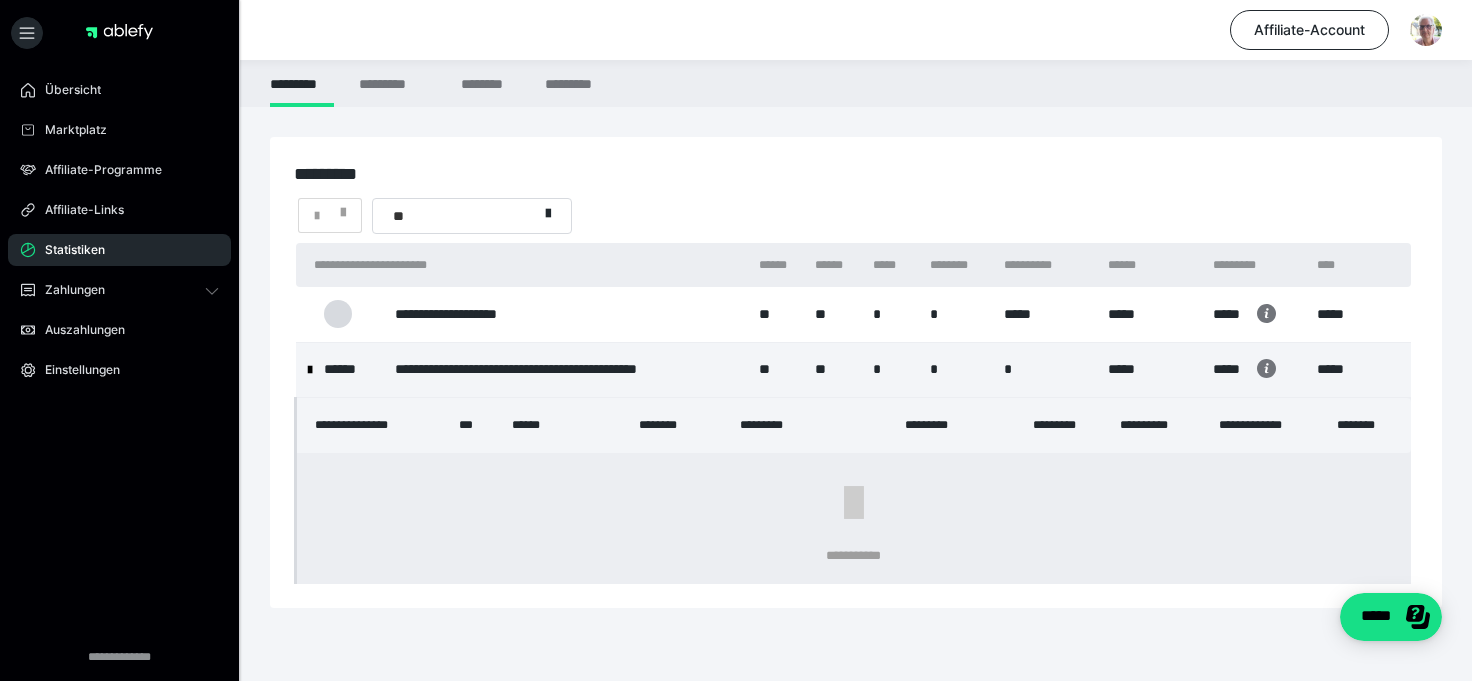 click on "Statistiken" at bounding box center (68, 250) 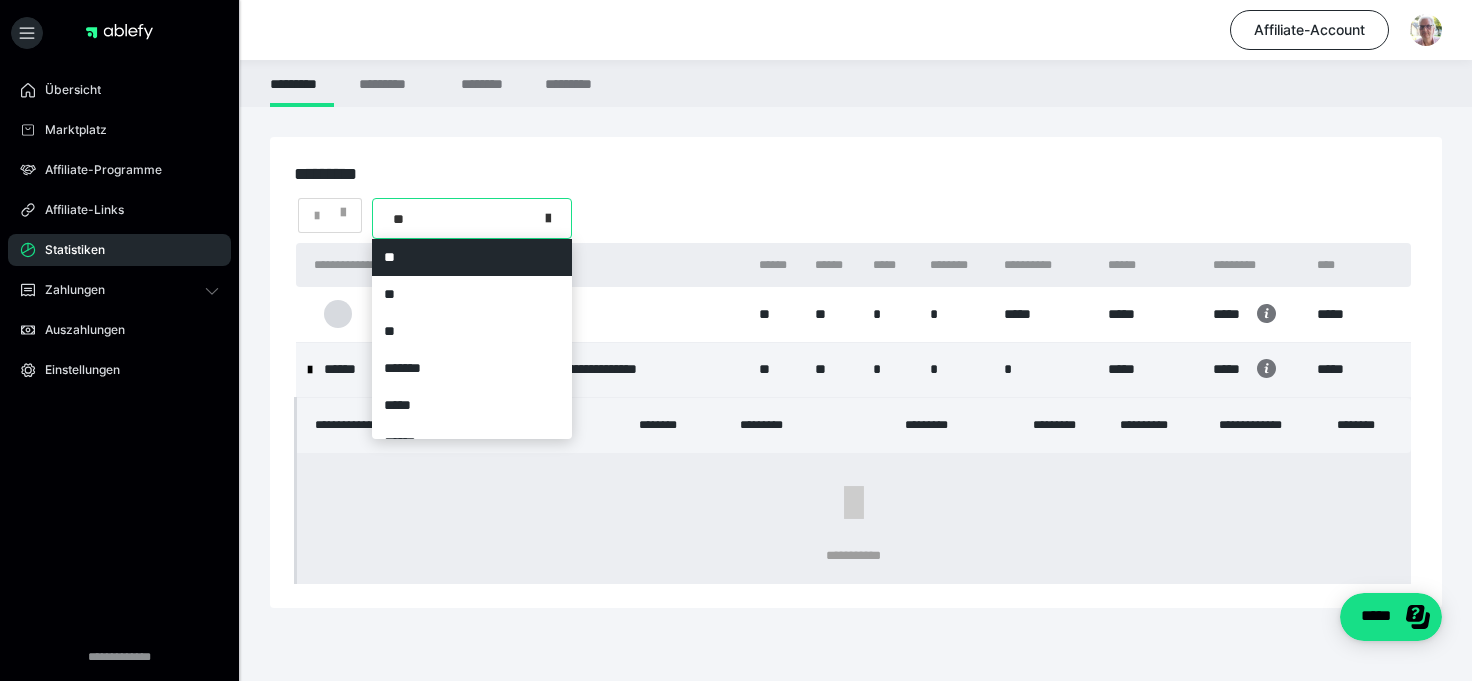 click at bounding box center [548, 215] 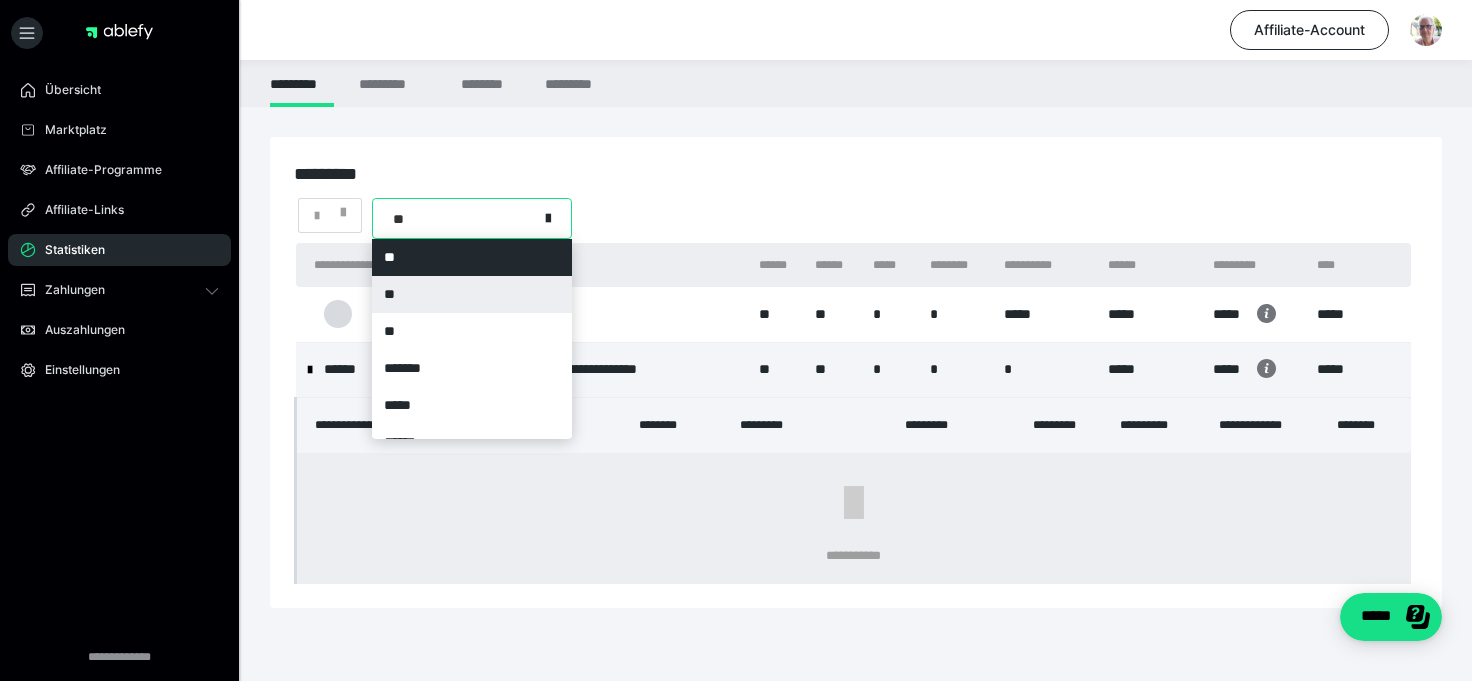 scroll, scrollTop: 22, scrollLeft: 0, axis: vertical 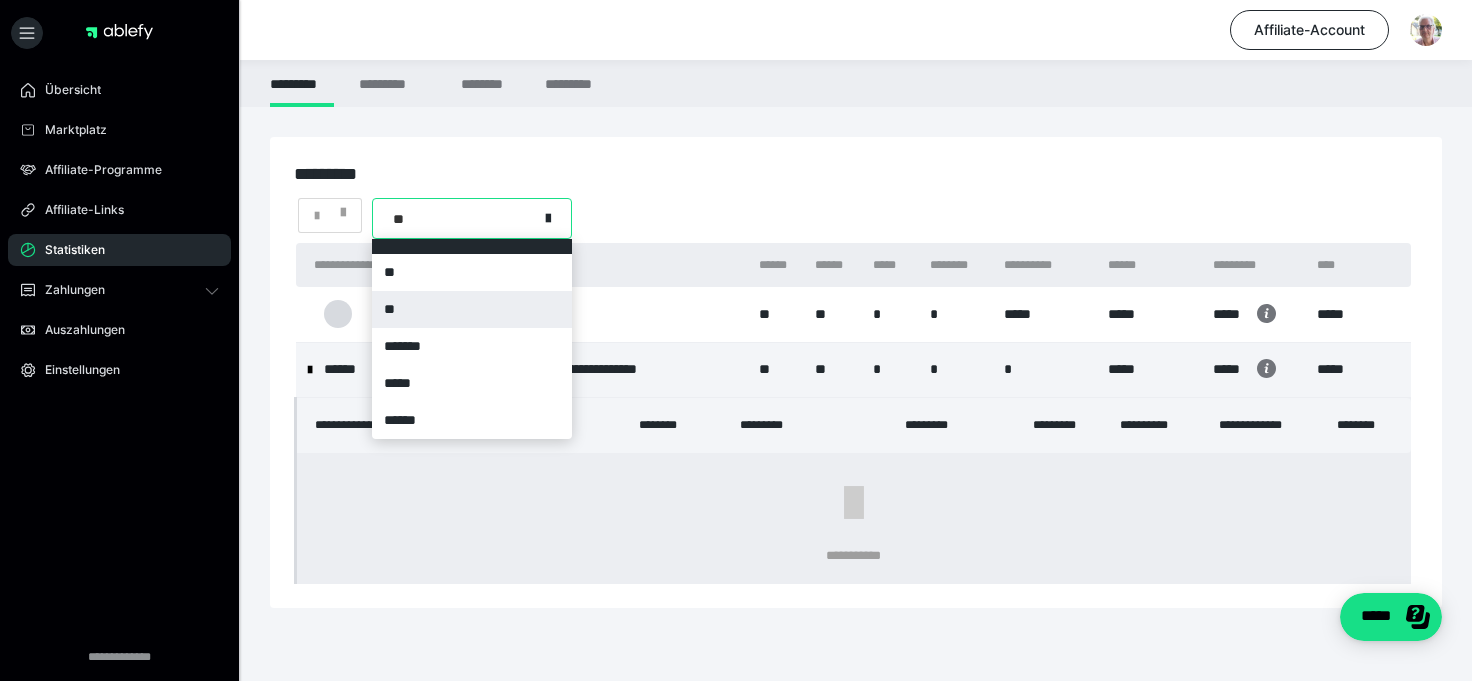 click on "**" at bounding box center [472, 309] 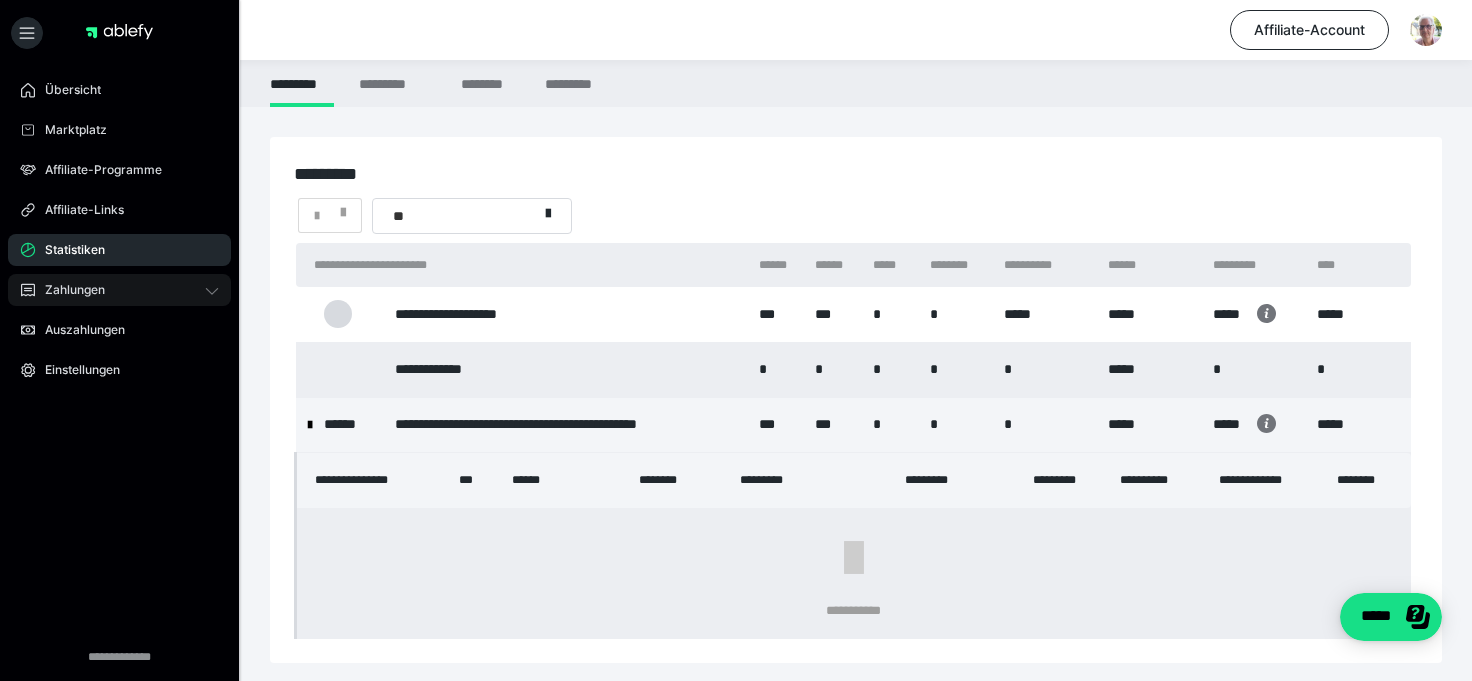 click on "Zahlungen" at bounding box center (68, 290) 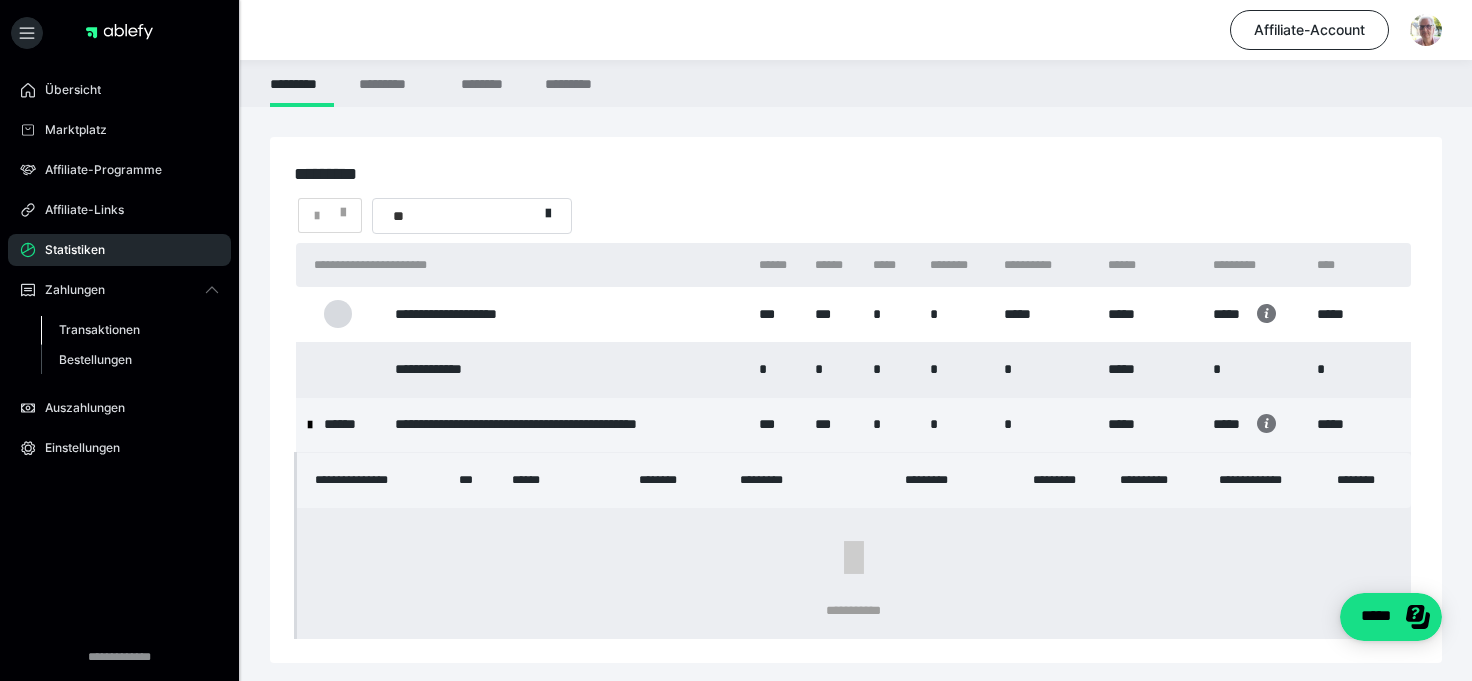 click on "Transaktionen" at bounding box center (99, 329) 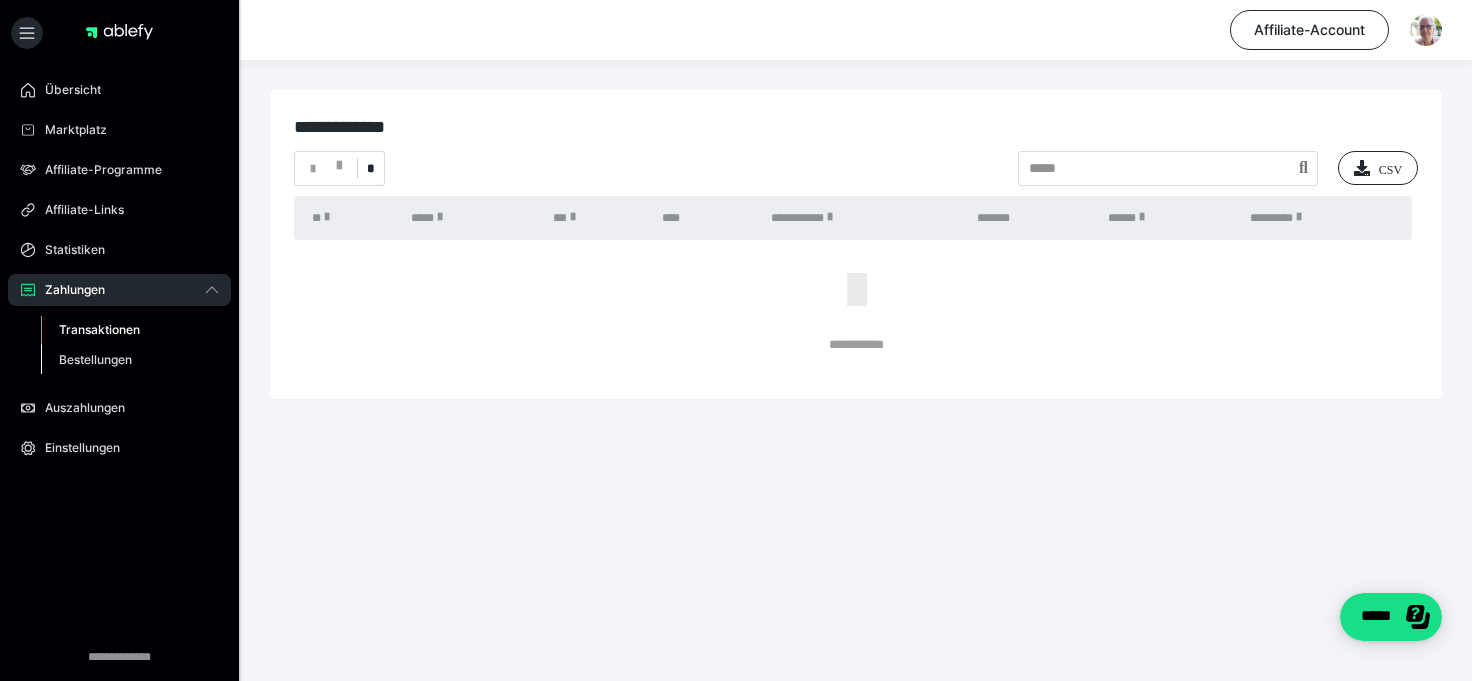 click on "Bestellungen" at bounding box center (95, 359) 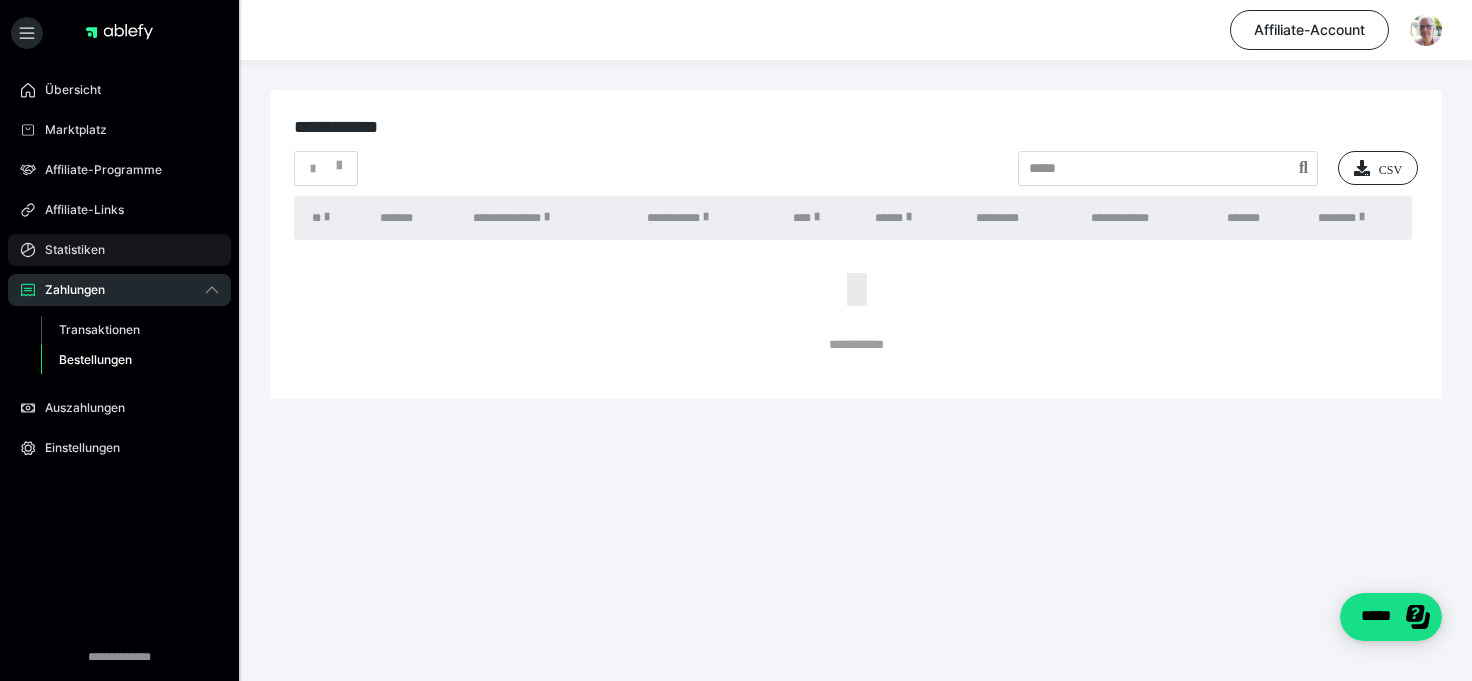 click on "Statistiken" at bounding box center (68, 250) 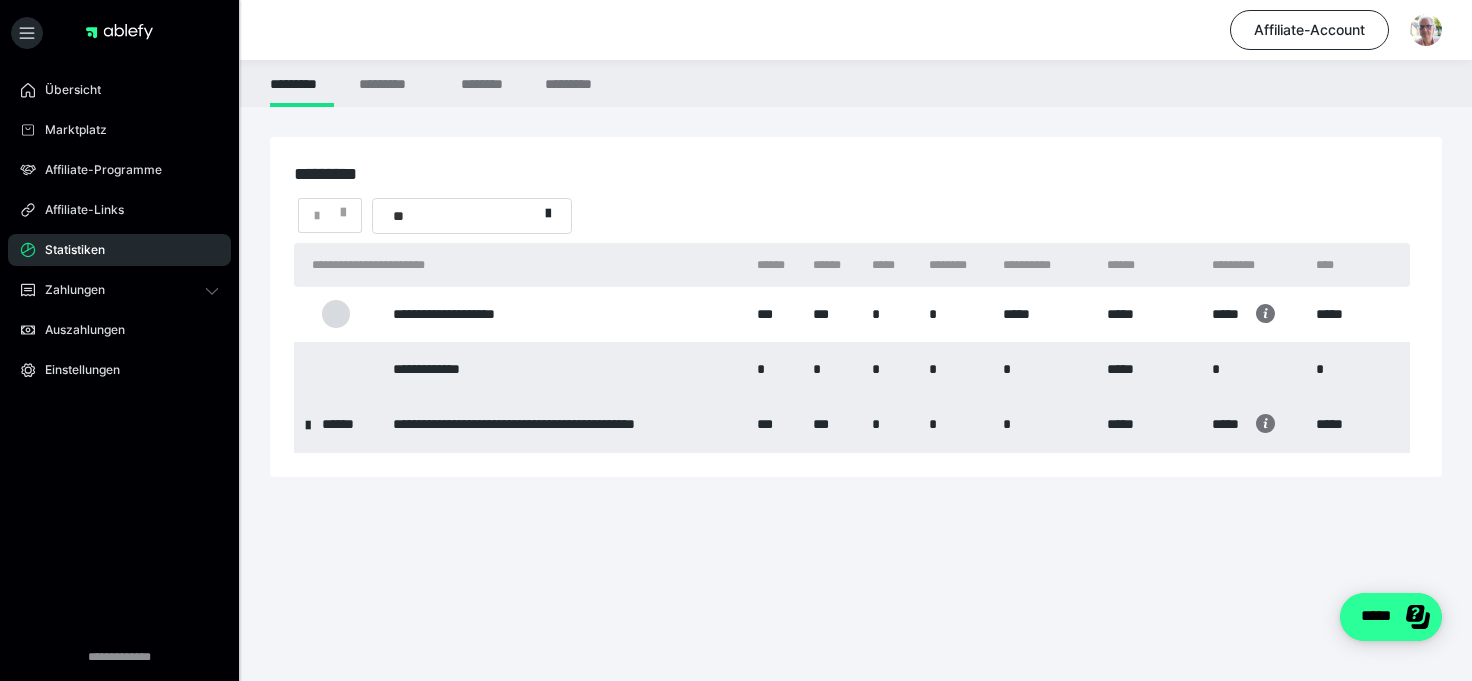 click on "*****" 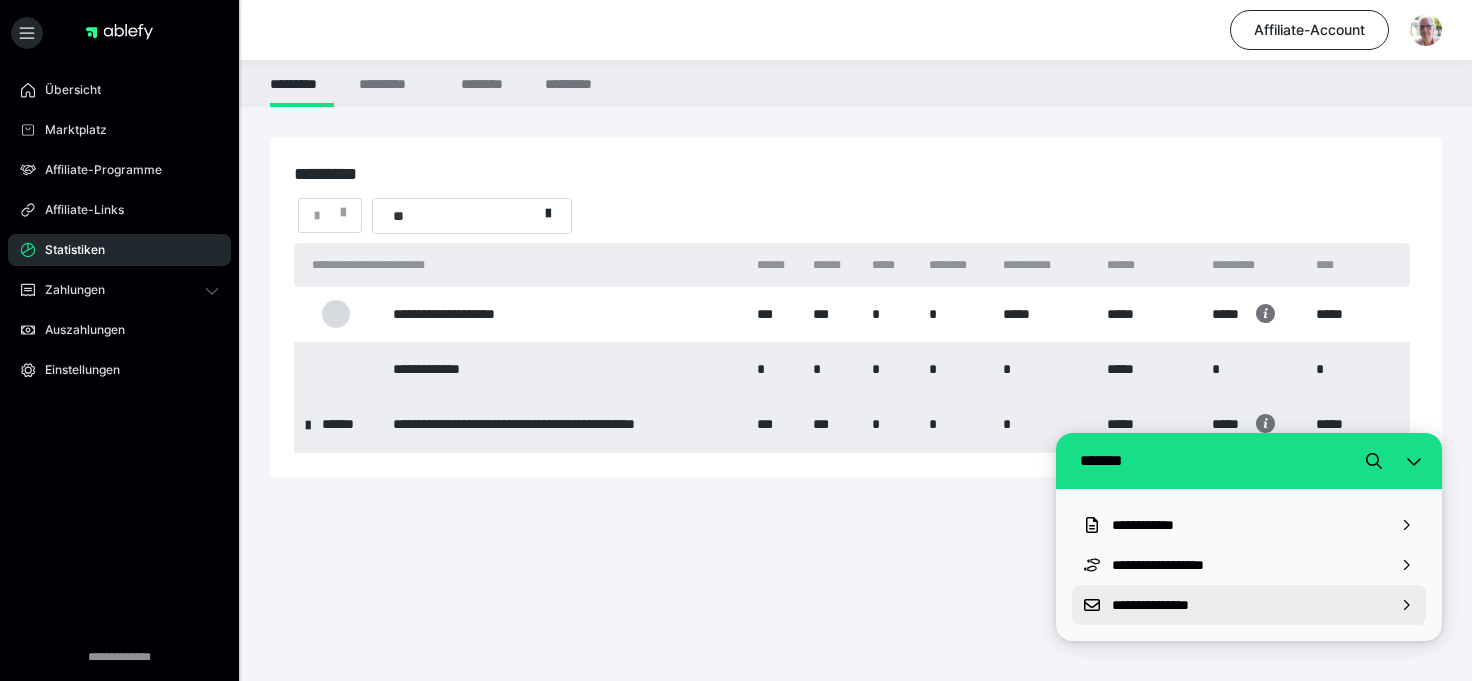click on "**********" at bounding box center (1249, 605) 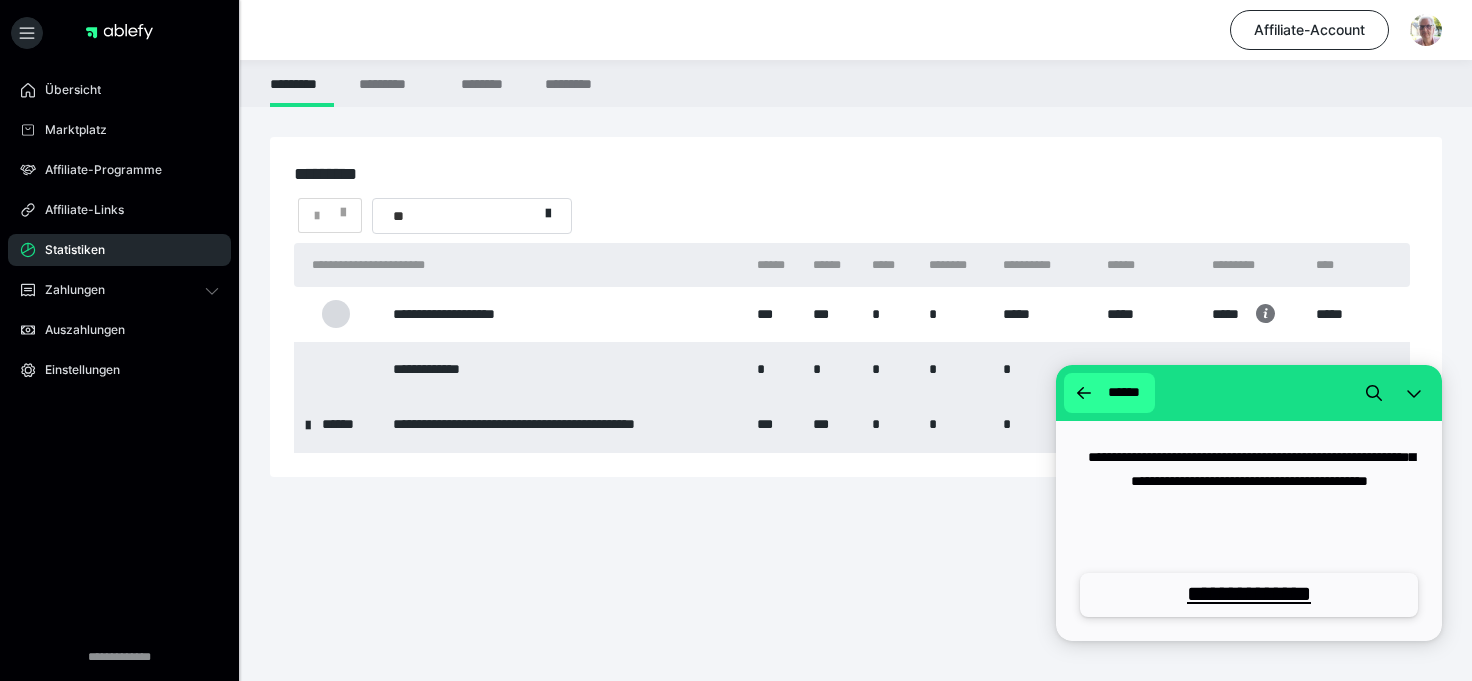 click on "******" at bounding box center (1123, 393) 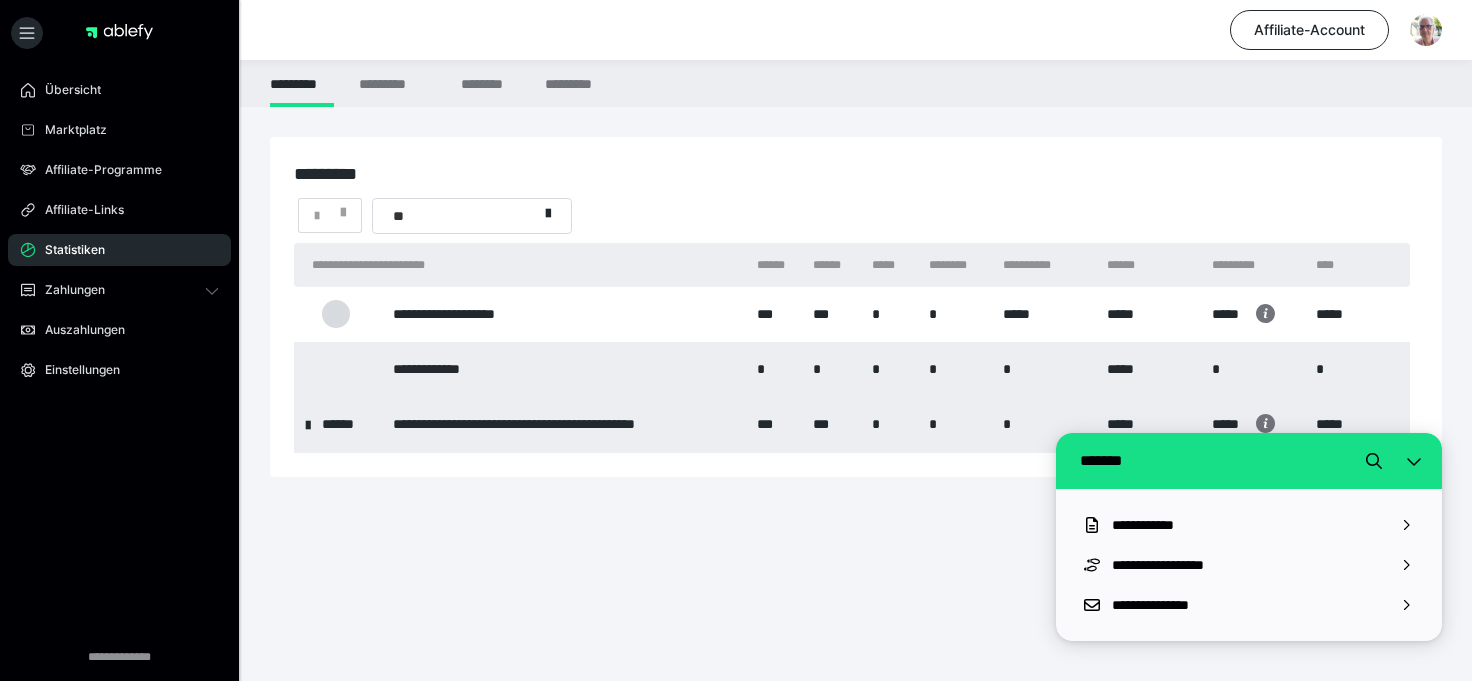 click on "**********" at bounding box center (856, 342) 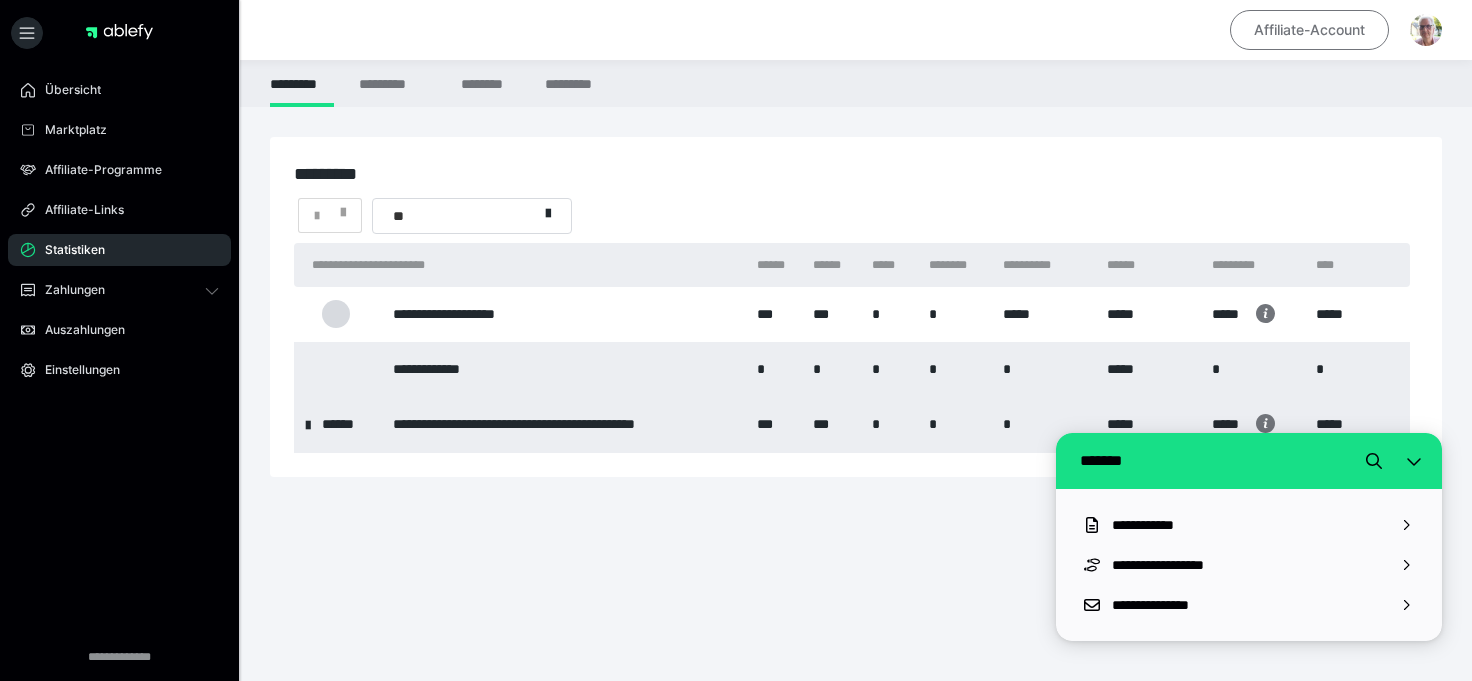 click on "Affiliate-Account" at bounding box center [1309, 30] 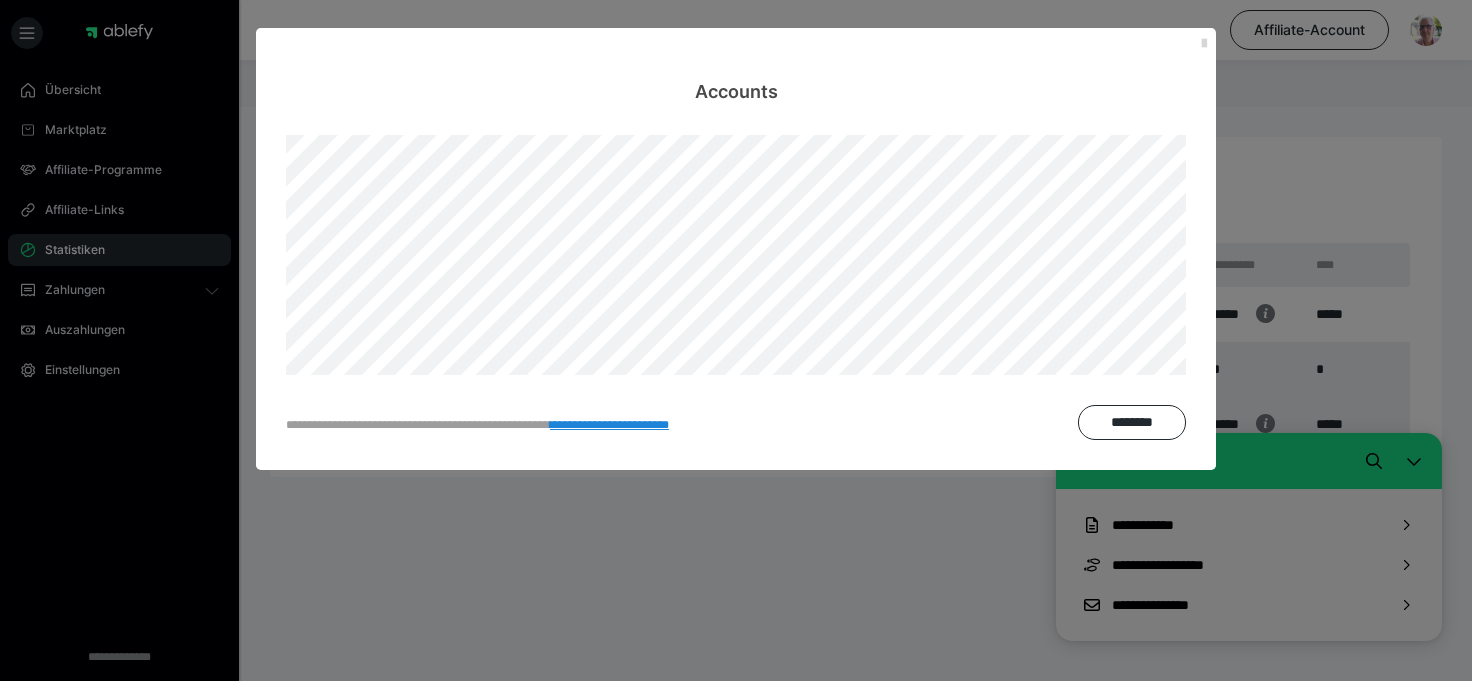 click at bounding box center [1204, 44] 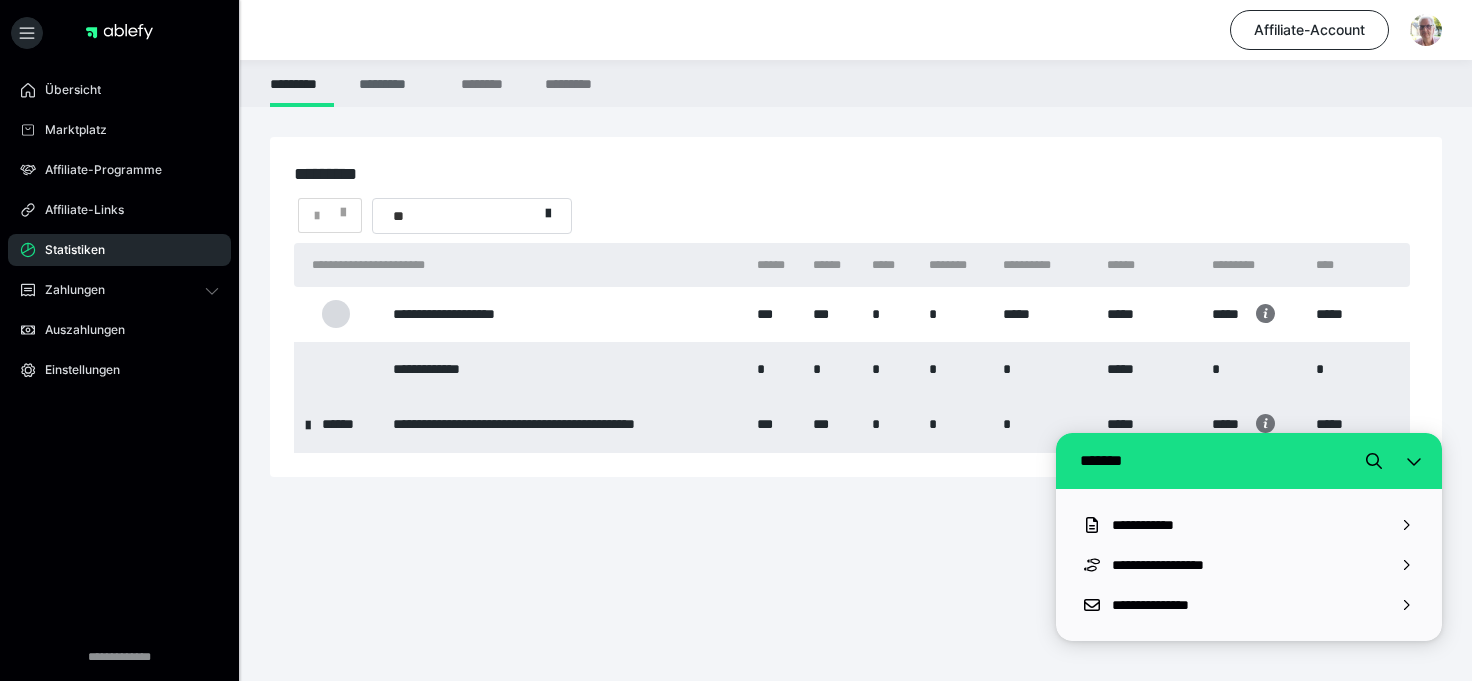 click on "*********" at bounding box center [397, 83] 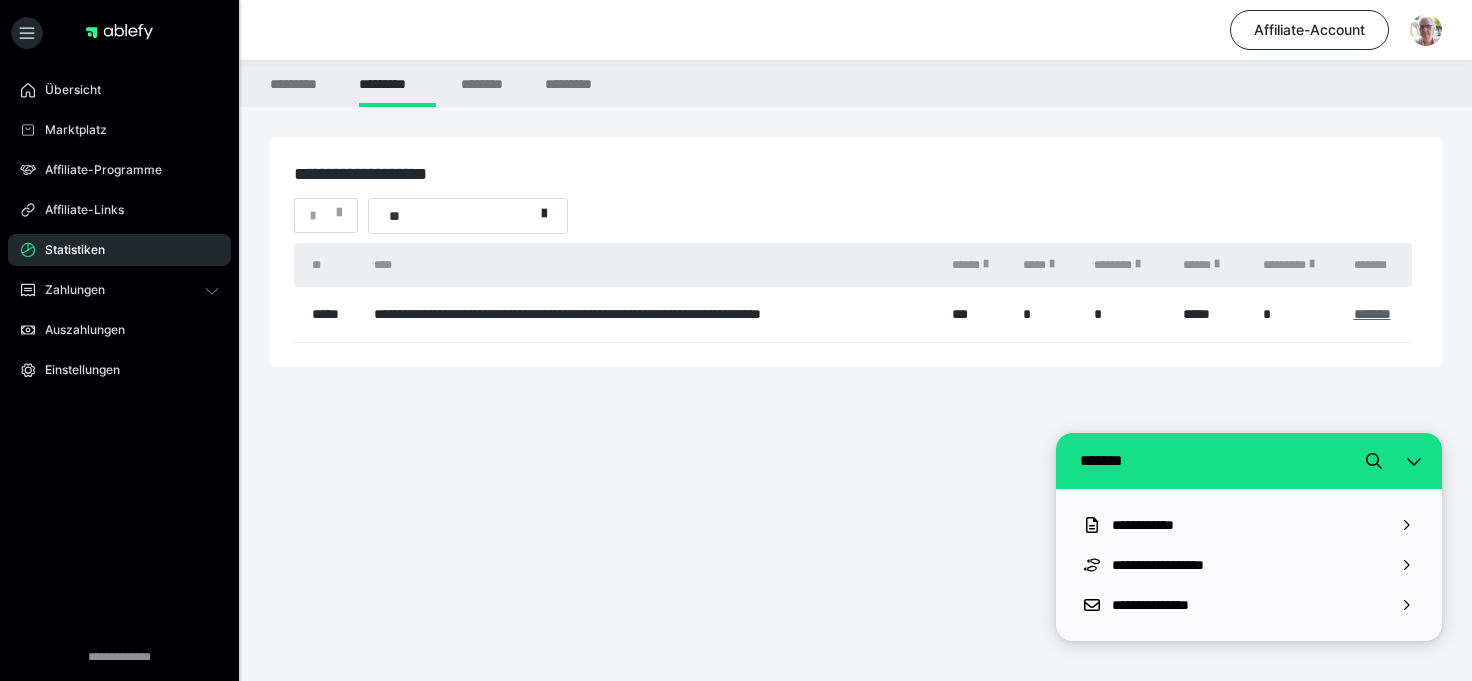 click on "*******" at bounding box center (1372, 314) 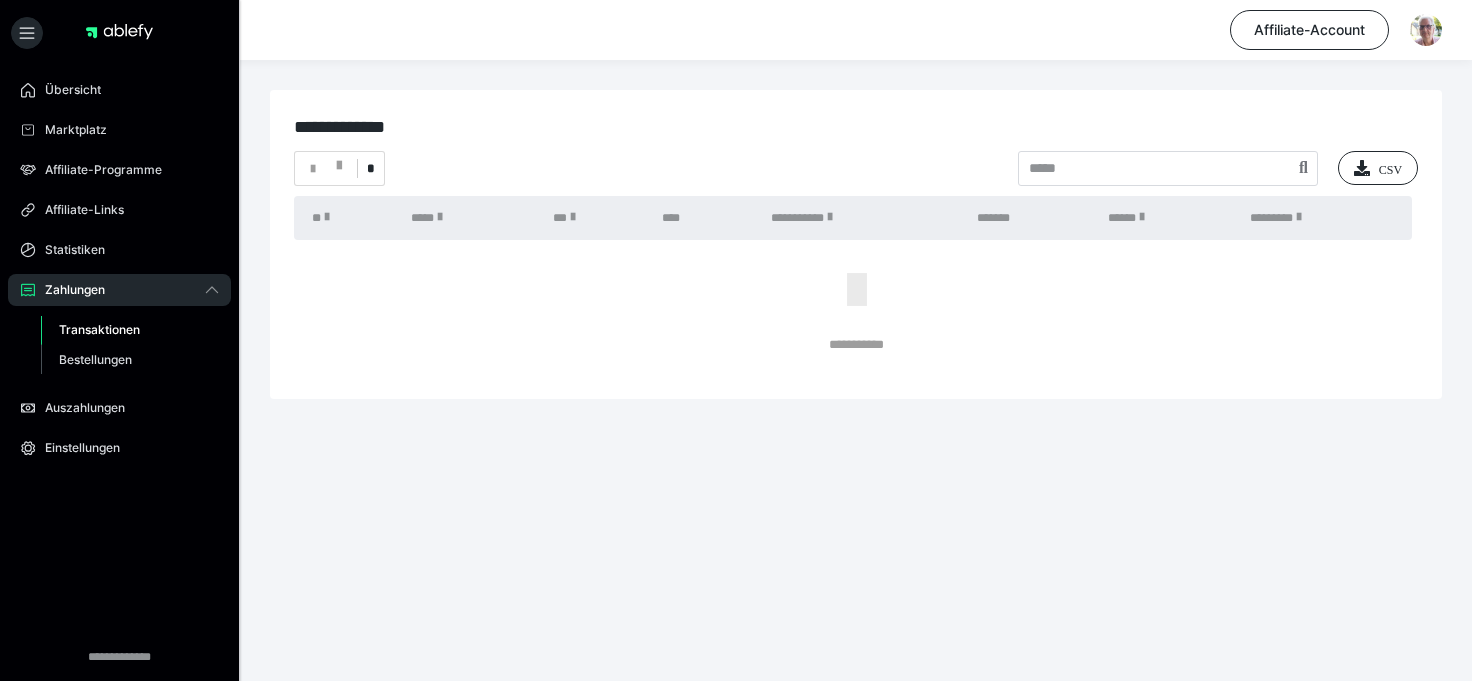 scroll, scrollTop: 0, scrollLeft: 0, axis: both 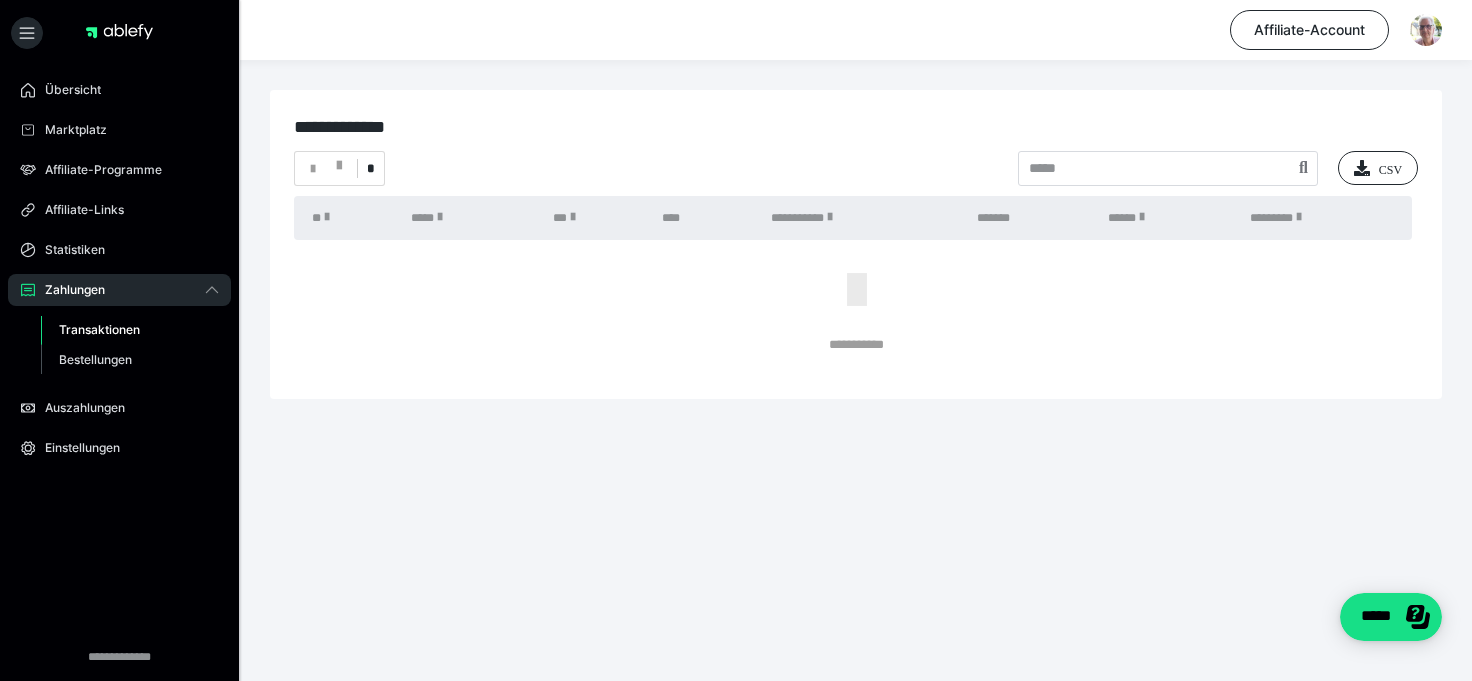 click on "Transaktionen" at bounding box center [99, 329] 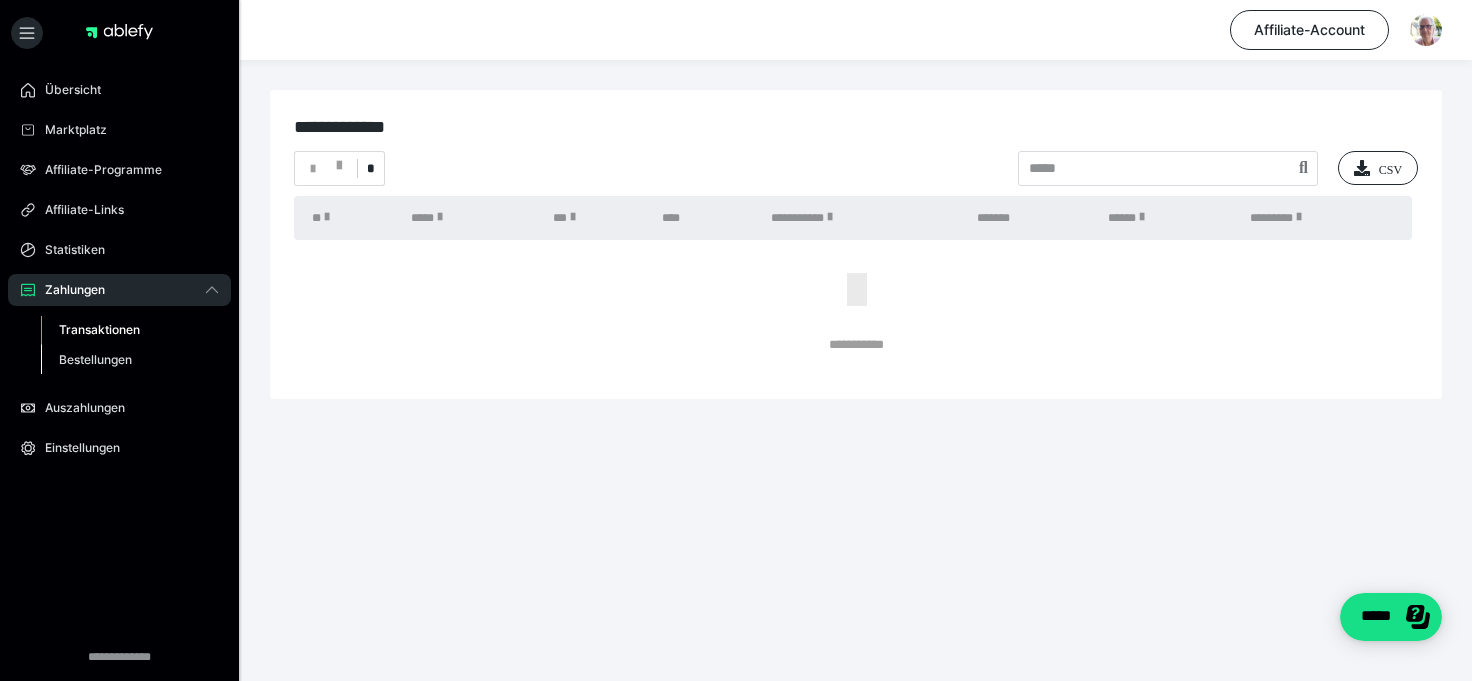 click on "Bestellungen" at bounding box center (95, 359) 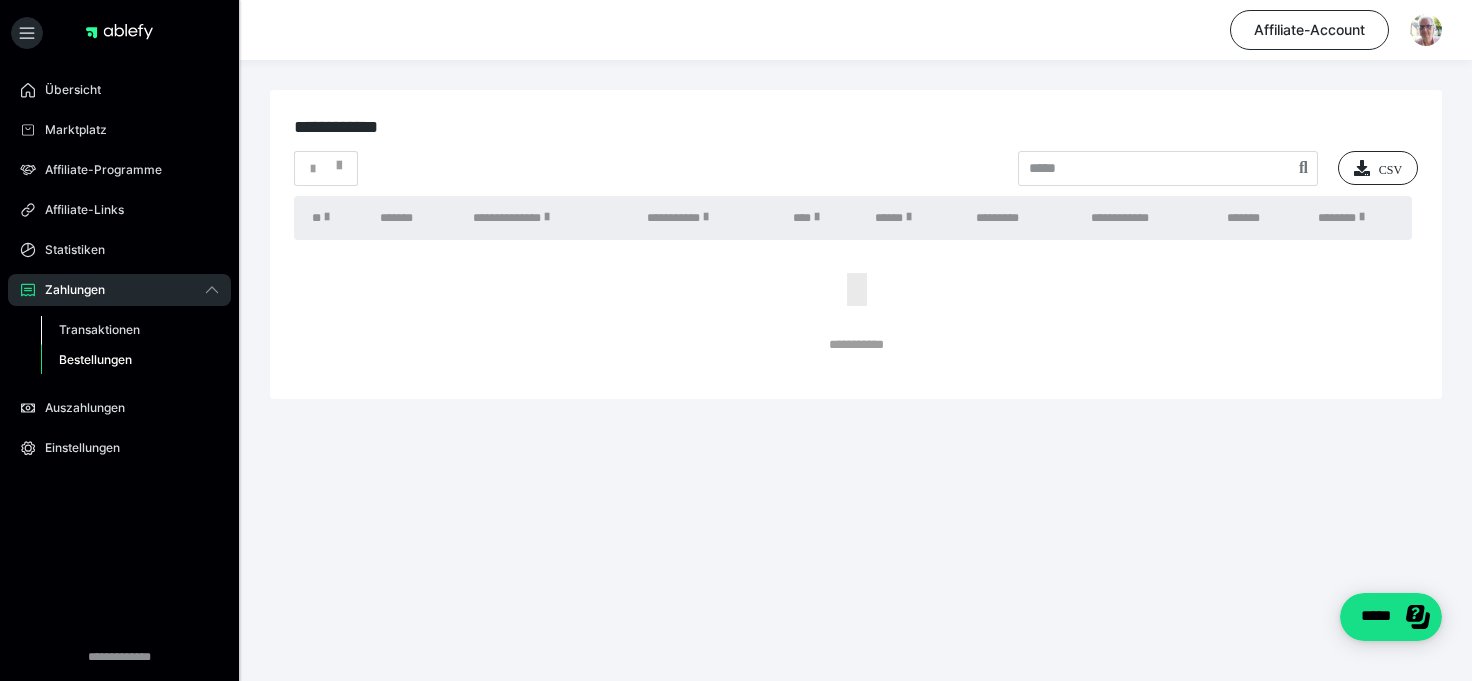click on "Transaktionen" at bounding box center (99, 329) 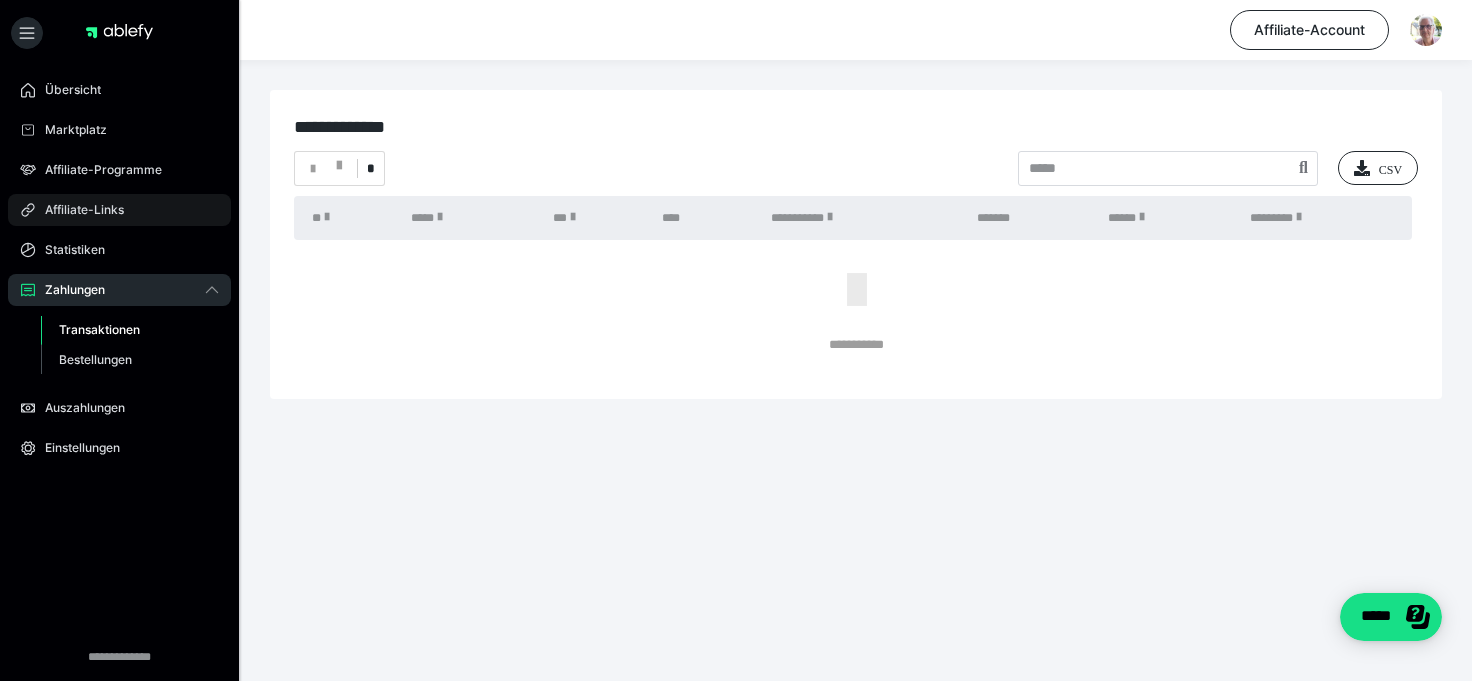 click on "Affiliate-Links" at bounding box center (77, 210) 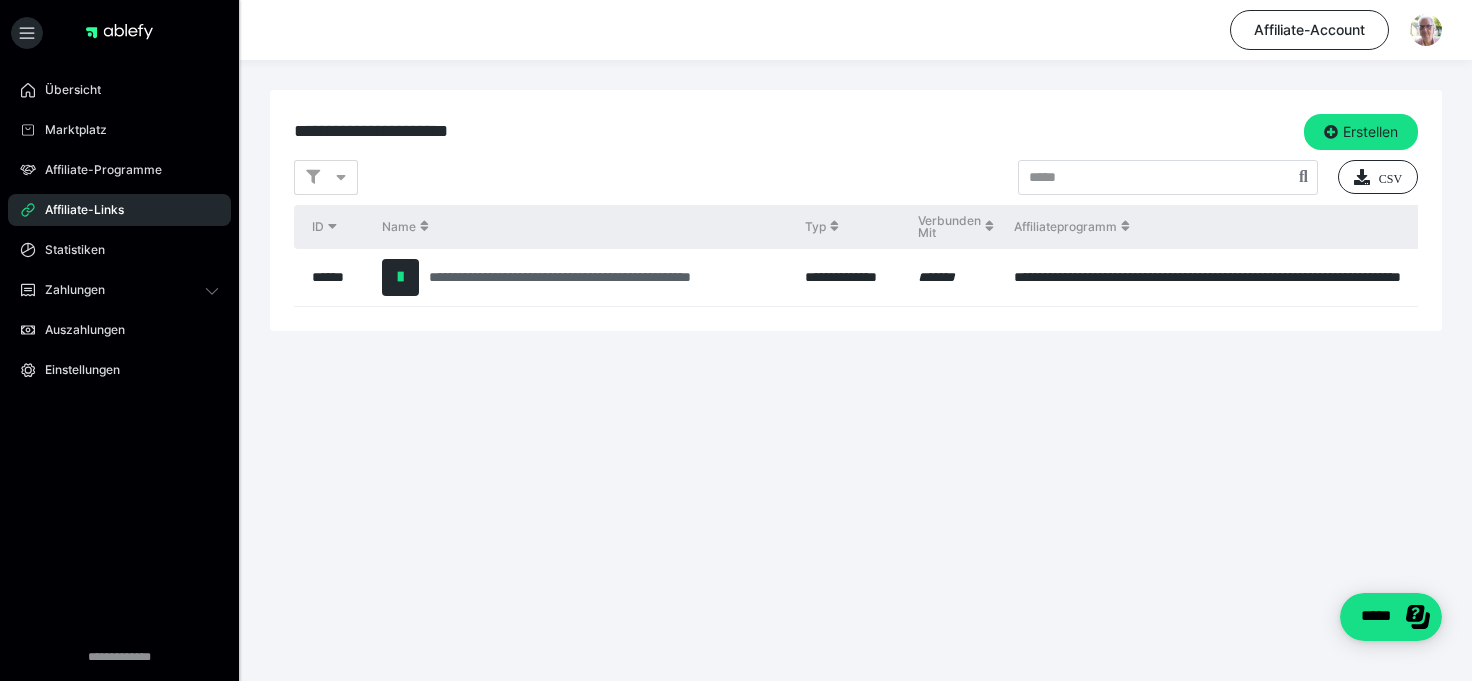 click on "**********" at bounding box center [607, 277] 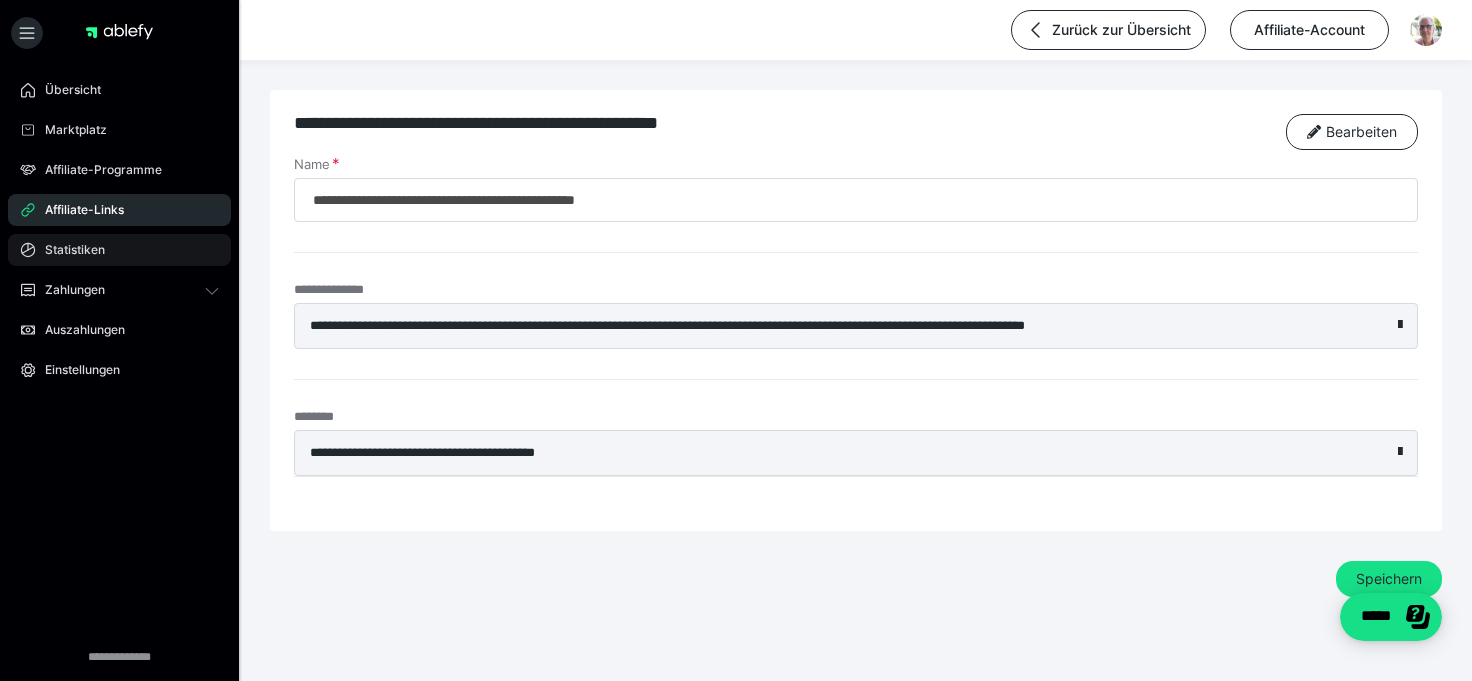 click on "Statistiken" at bounding box center [68, 250] 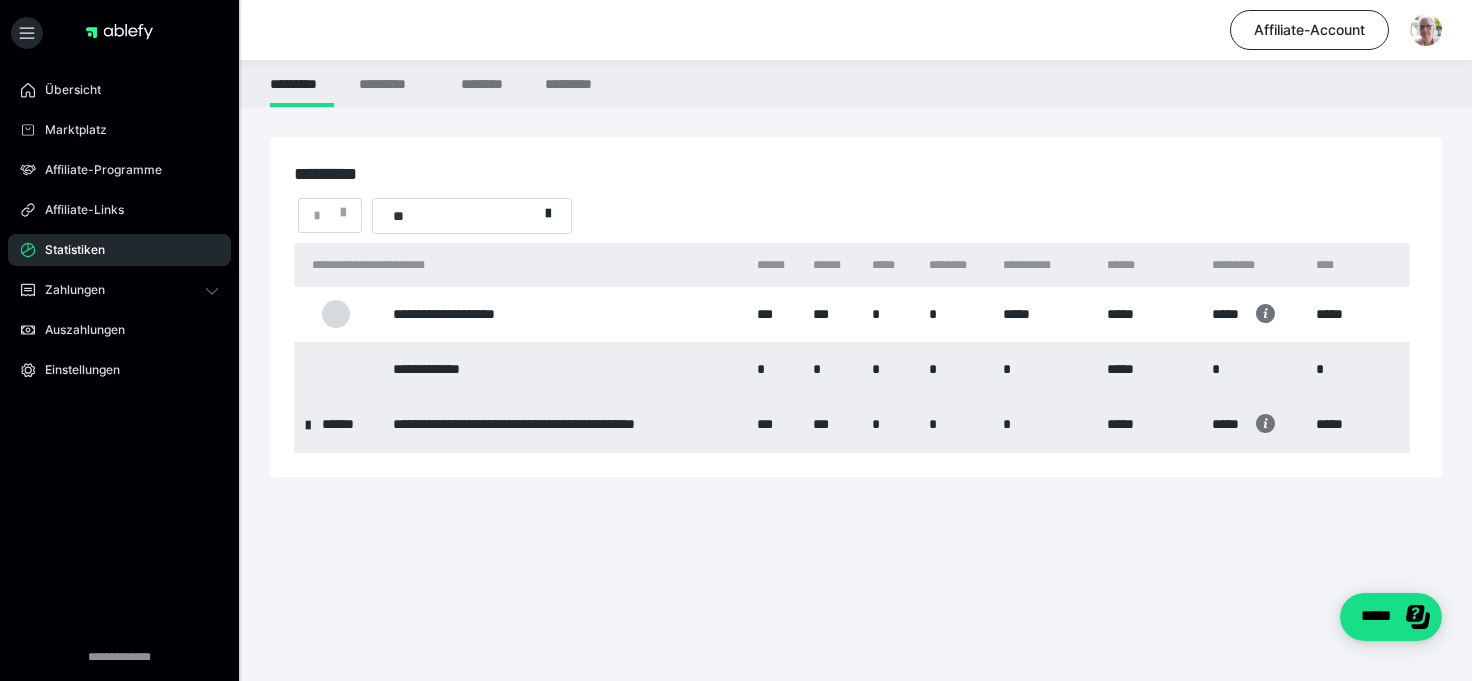 click on "**********" at bounding box center [565, 424] 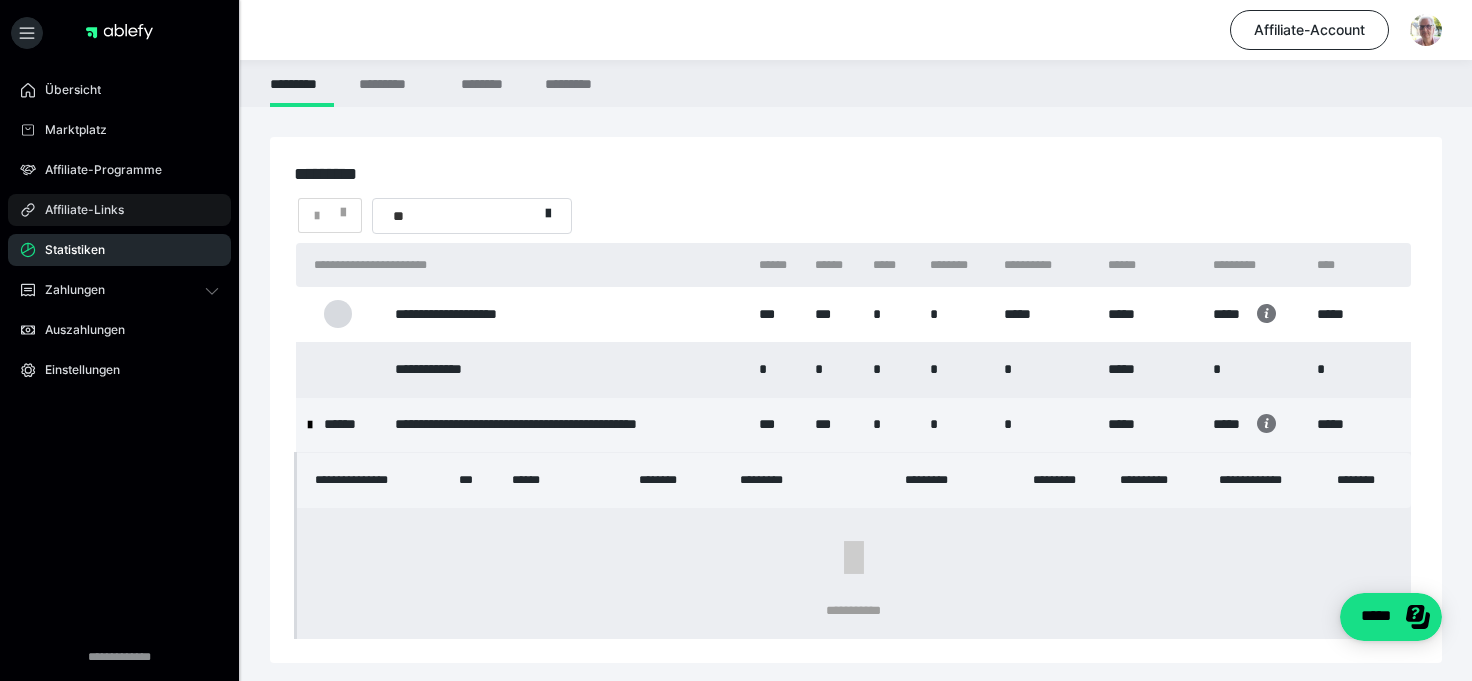 click on "Affiliate-Links" at bounding box center [119, 210] 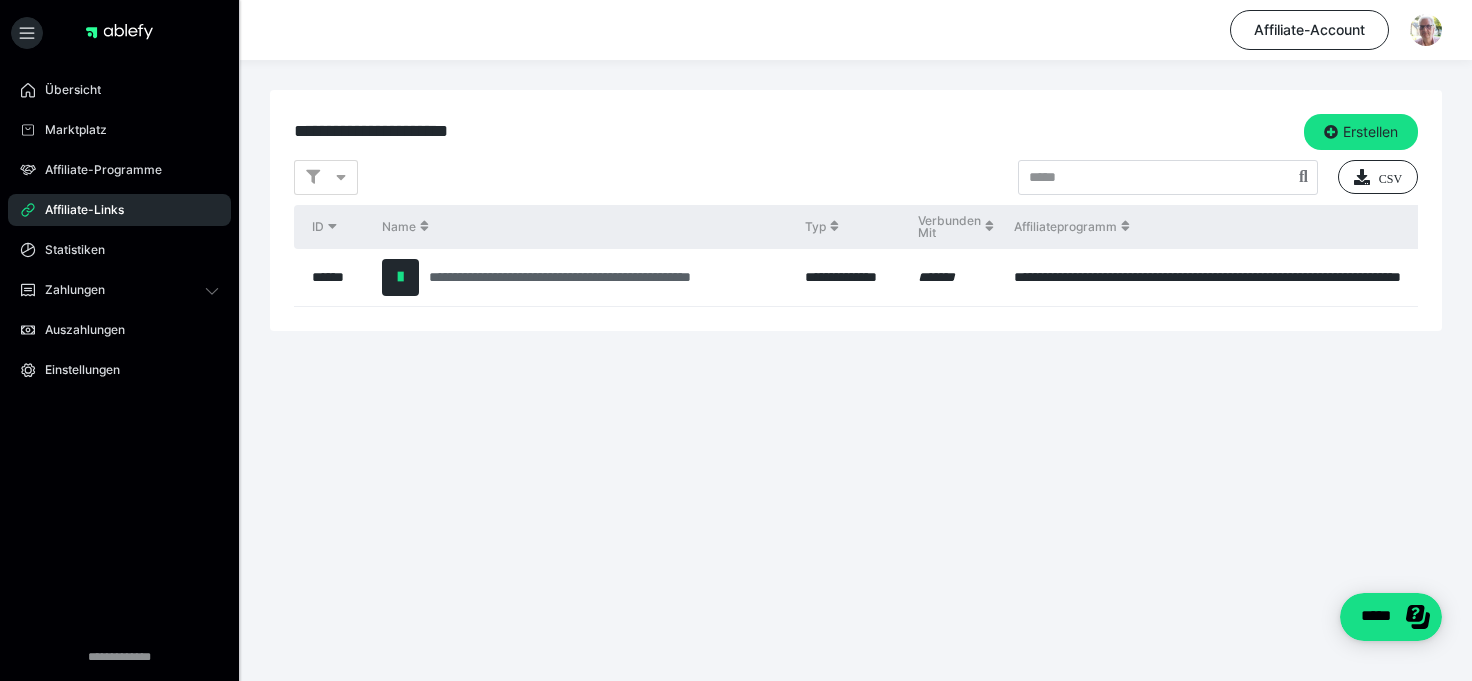 click on "**********" at bounding box center (607, 277) 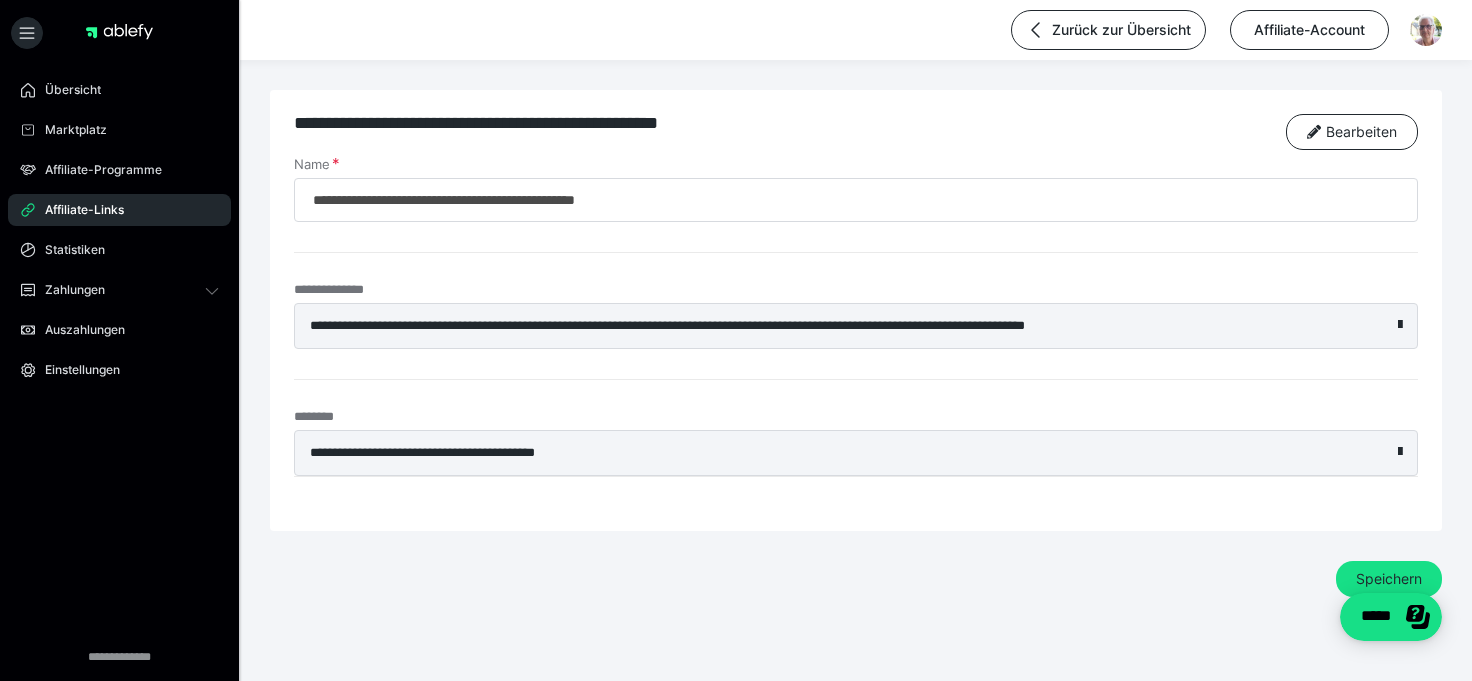 drag, startPoint x: 672, startPoint y: 444, endPoint x: 275, endPoint y: 452, distance: 397.0806 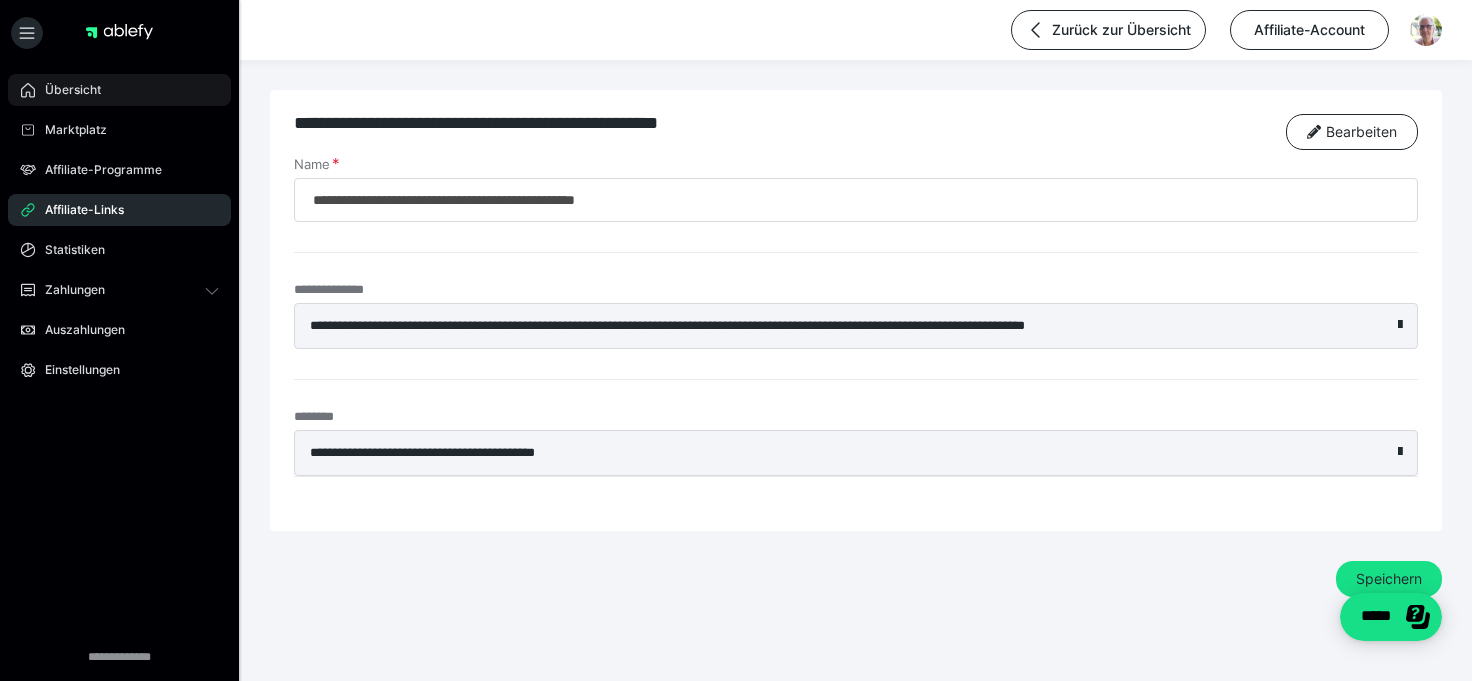 click on "Übersicht" at bounding box center (66, 90) 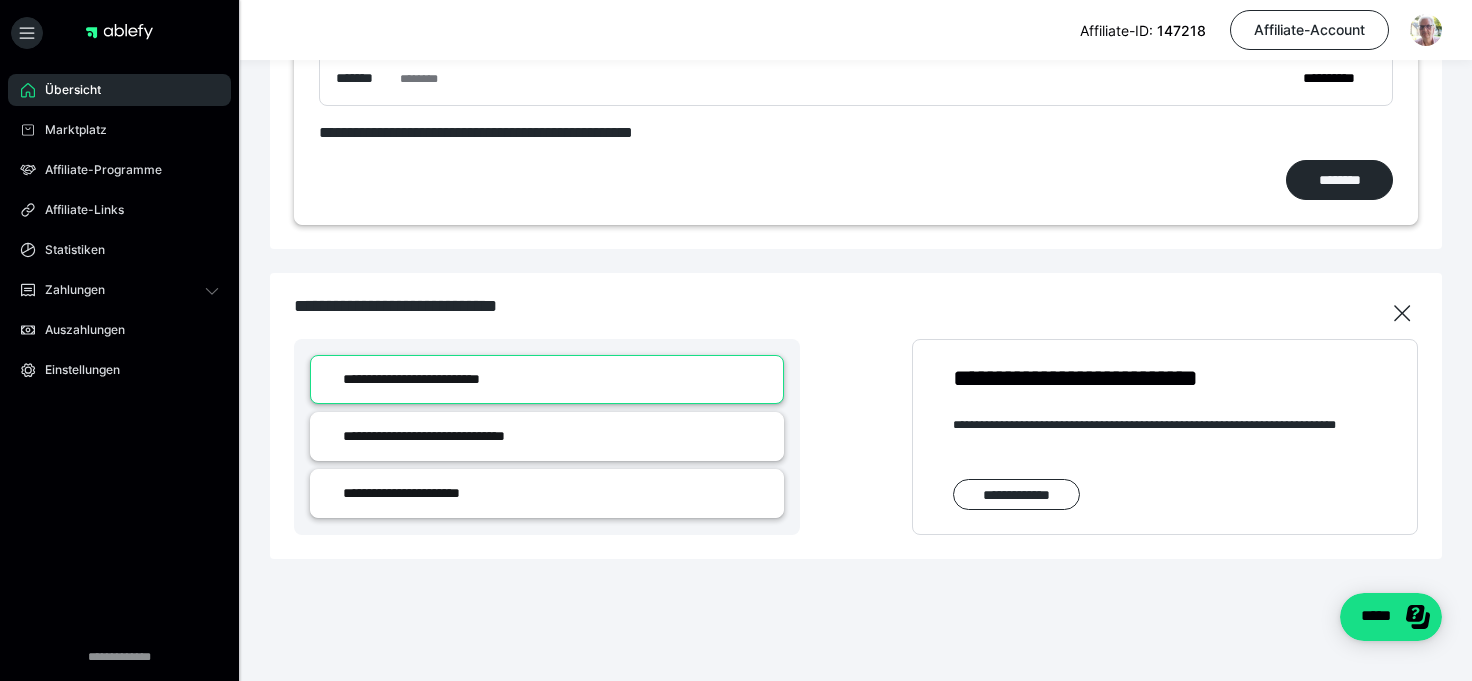 scroll, scrollTop: 0, scrollLeft: 0, axis: both 